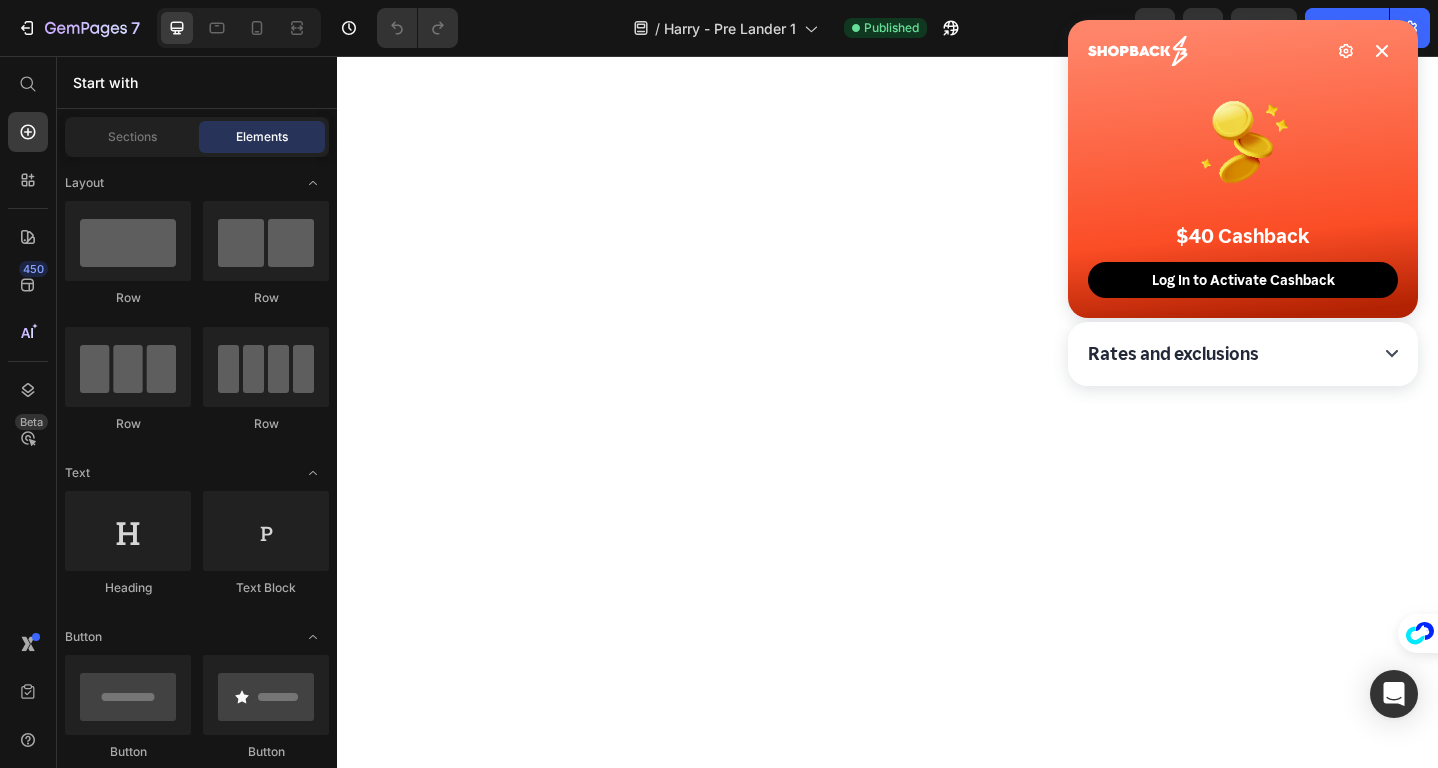 scroll, scrollTop: 0, scrollLeft: 0, axis: both 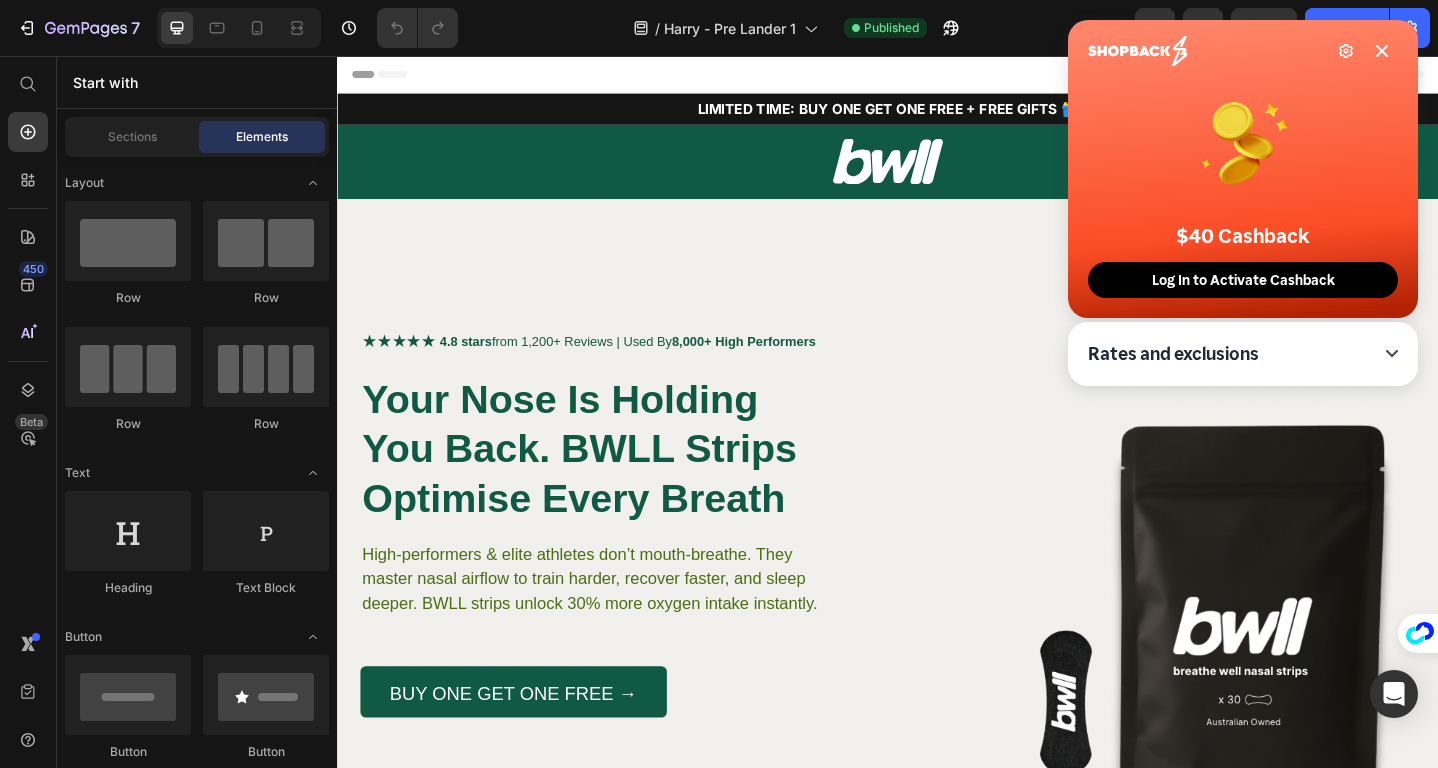 click on "Settings $40 Cashback Log In to Activate Cashback" at bounding box center [1243, 169] 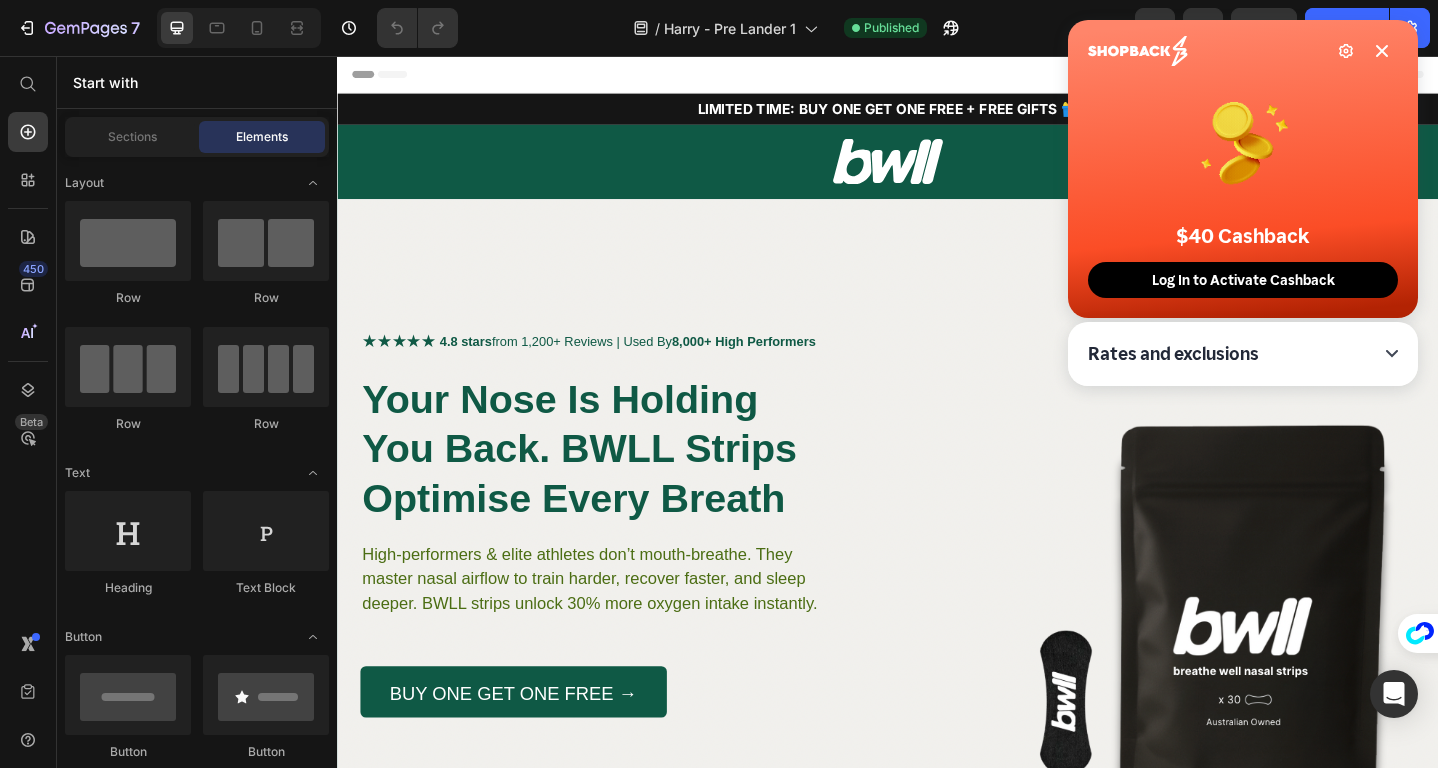 click 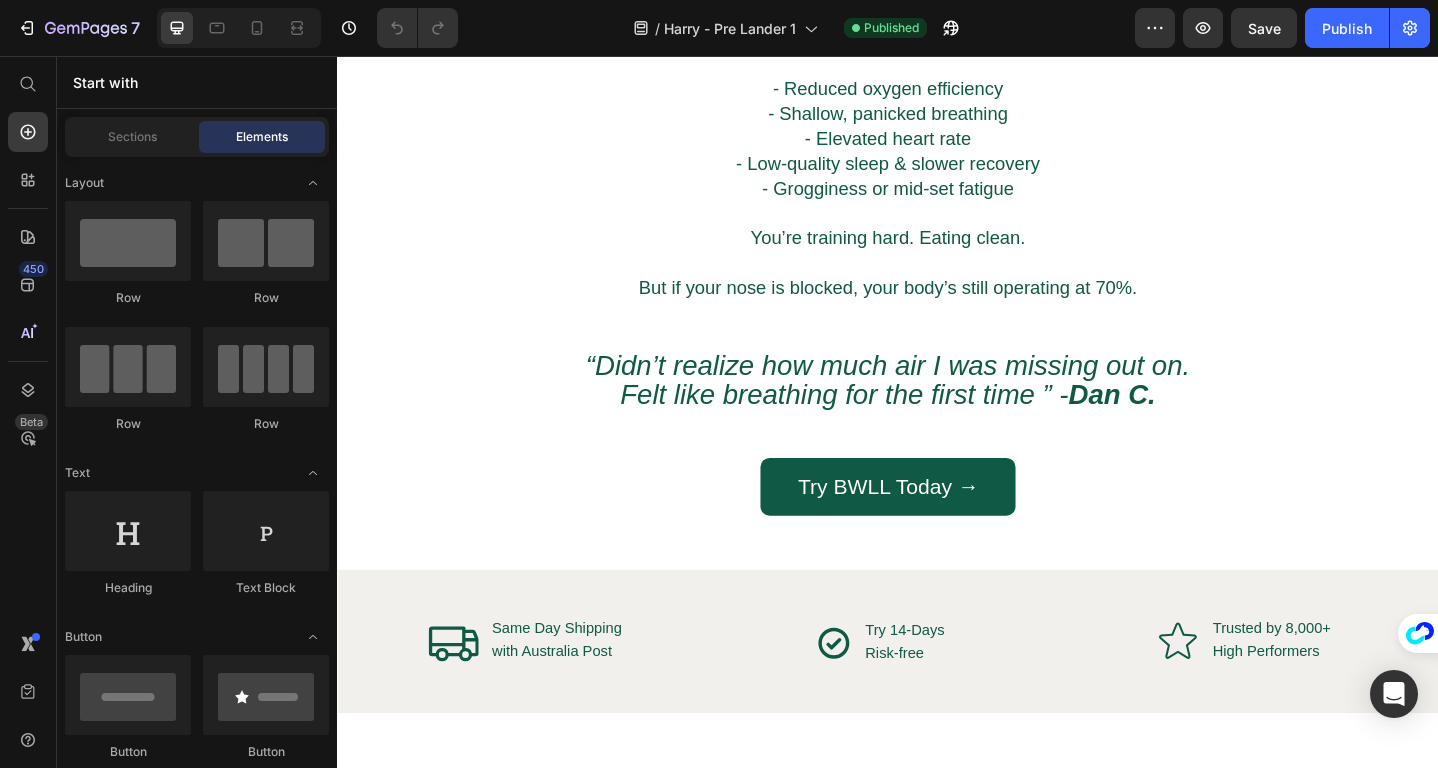 scroll, scrollTop: 3015, scrollLeft: 0, axis: vertical 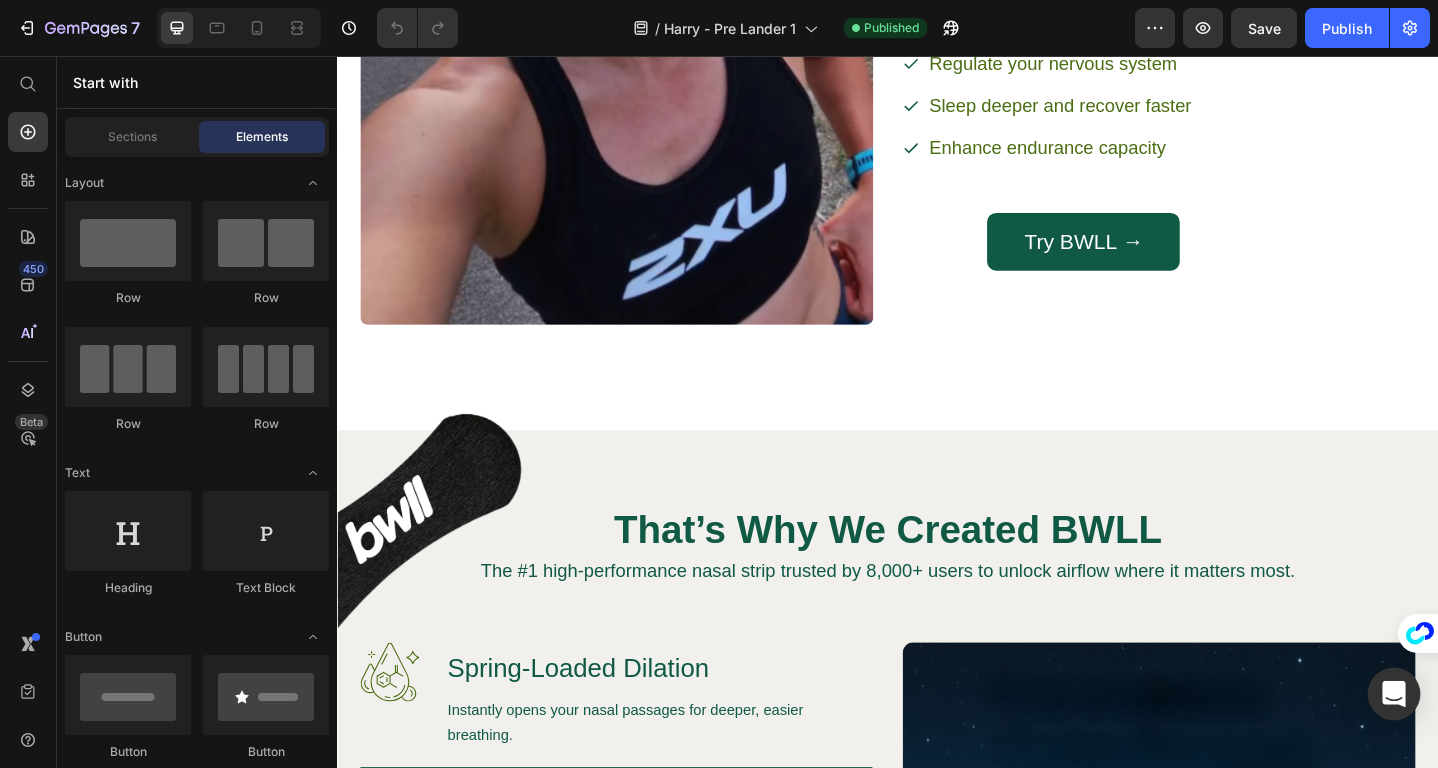 click 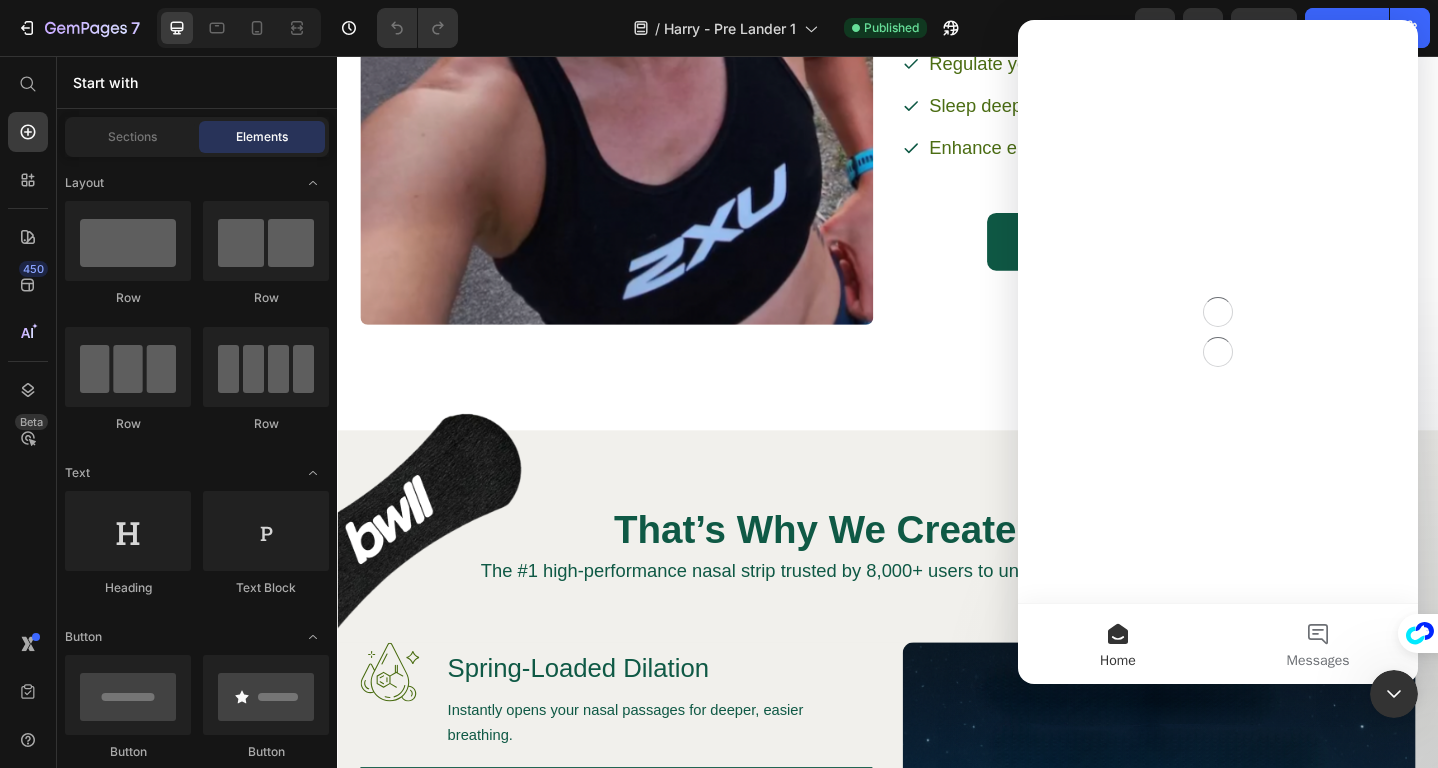scroll, scrollTop: 0, scrollLeft: 0, axis: both 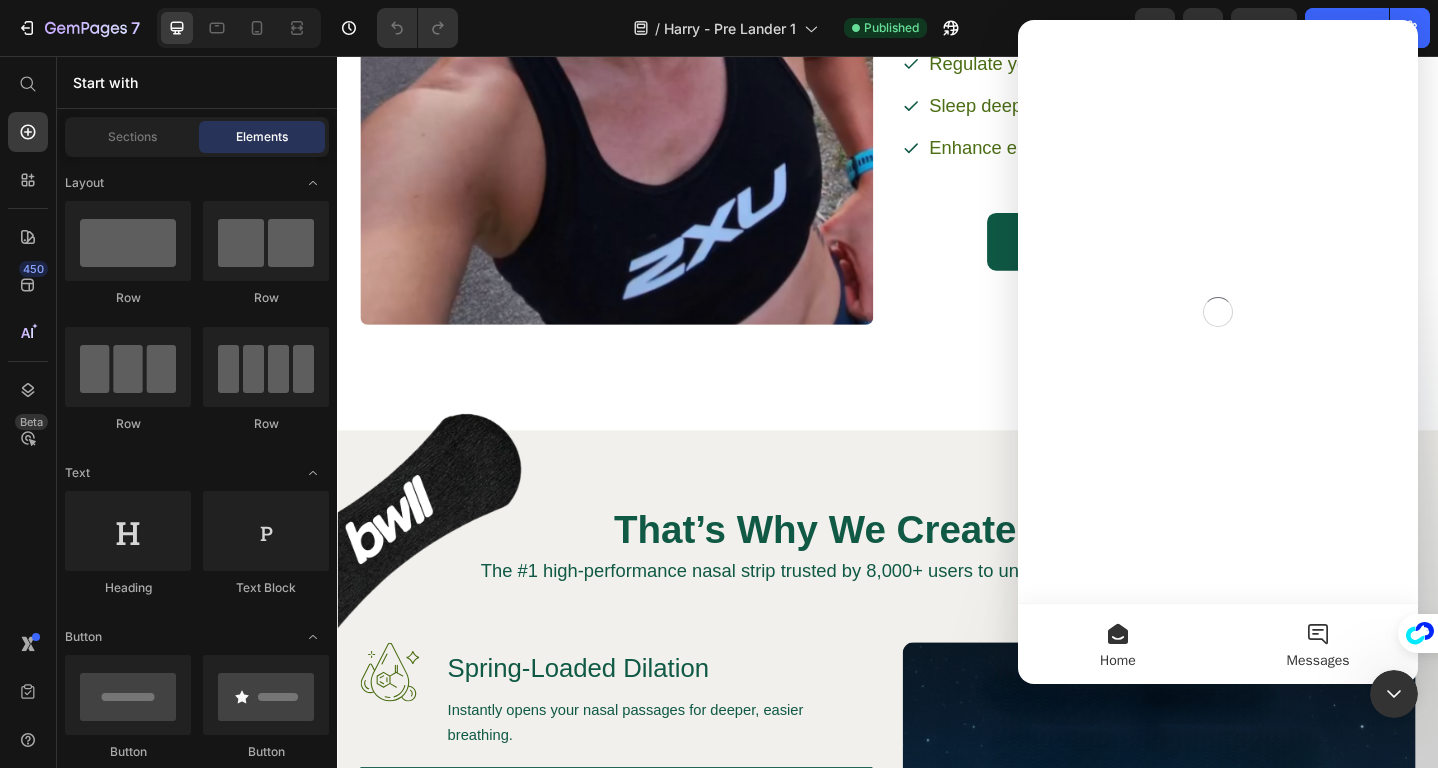 click on "Messages" at bounding box center (1318, 644) 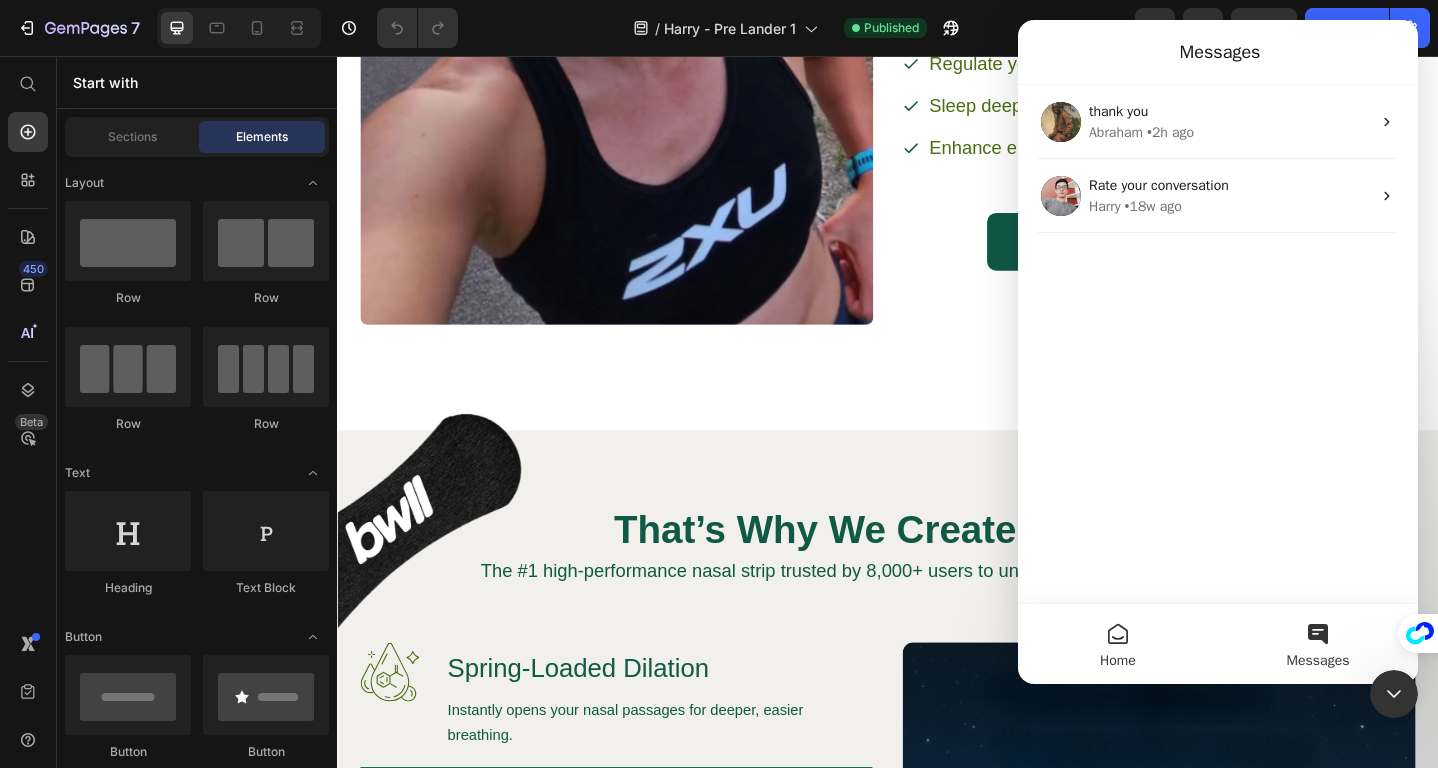 click on "Home" at bounding box center (1118, 661) 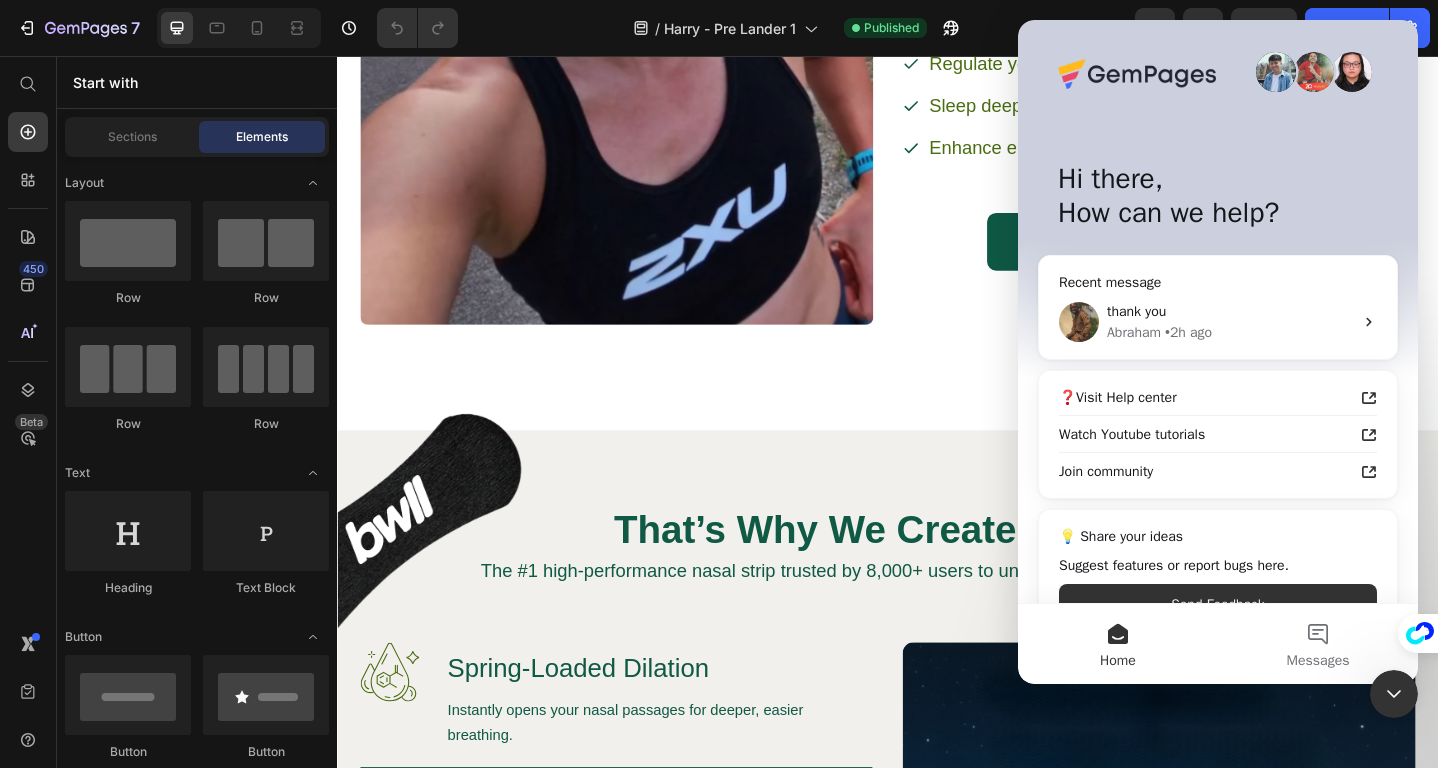 click on "Icon Same Day Shipping Text Block with Australia Post Text Block Advanced List
Icon Try 14-Days Text Block Risk-free Text Block Advanced List Row
Icon Trusted by 8,000+ Text Block High Performers Text Block Advanced List Row Section 7 Why Breathing Through Your Nose Matters More Than You Think Heading Nasal breathing is one of the most overlooked tools for improving your performance, recovery, and sleep. When you breathe through your nose, you: Text Block
Sleep deeper and recover faster
Improve focus and stamina
Regulate your nervous system
Sleep deeper and recover faster
Enhance endurance capacity Item List Try BWLL → Button Row Image Hero Banner Section 8 Image That’s Why We Created BWLL Heading The #1 high-performance nasal strip trusted by 8,000+ users to unlock airflow where it matters most. Text Block Row Image Spring-Loaded Dilation Heading Text Block Row Image Heading" at bounding box center [937, 2680] 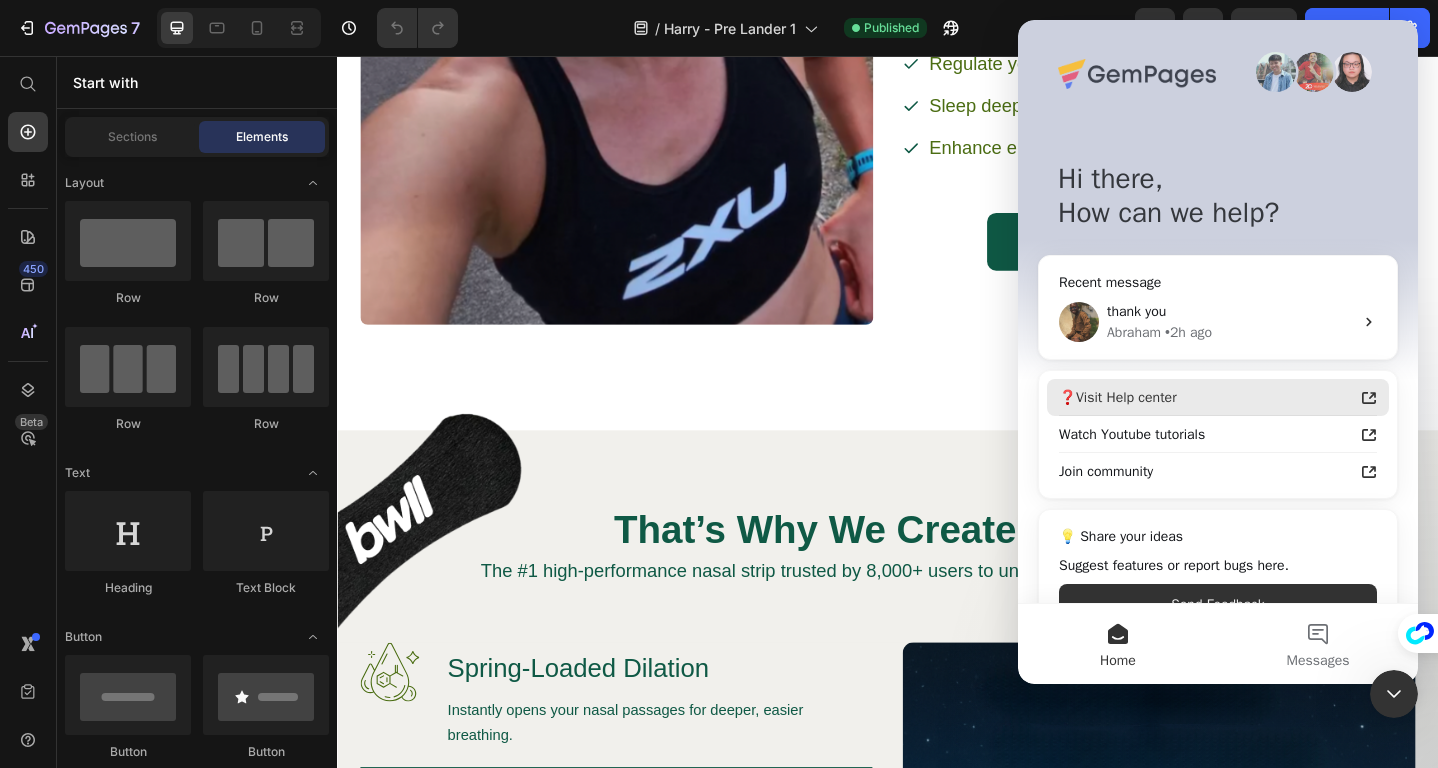 scroll, scrollTop: 46, scrollLeft: 0, axis: vertical 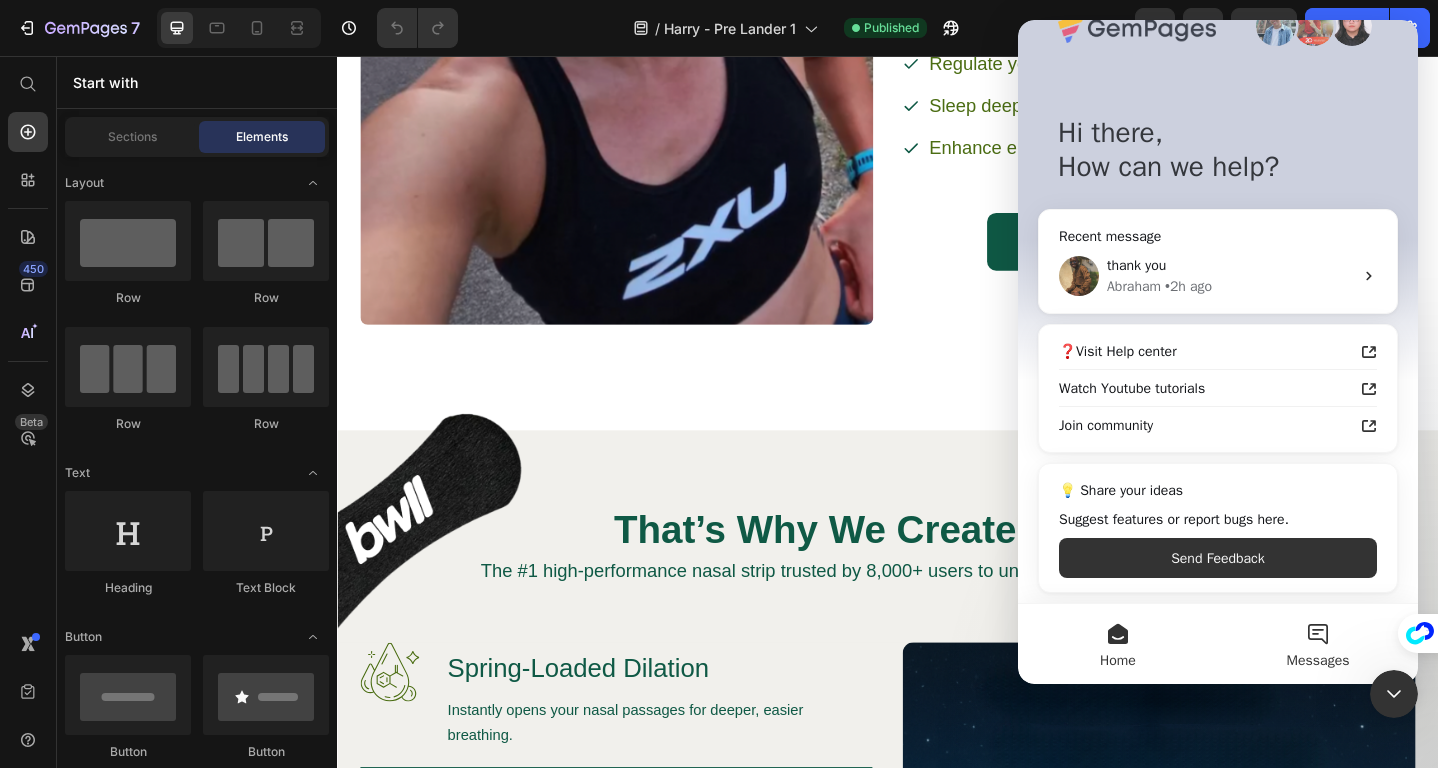 click on "Messages" at bounding box center (1318, 644) 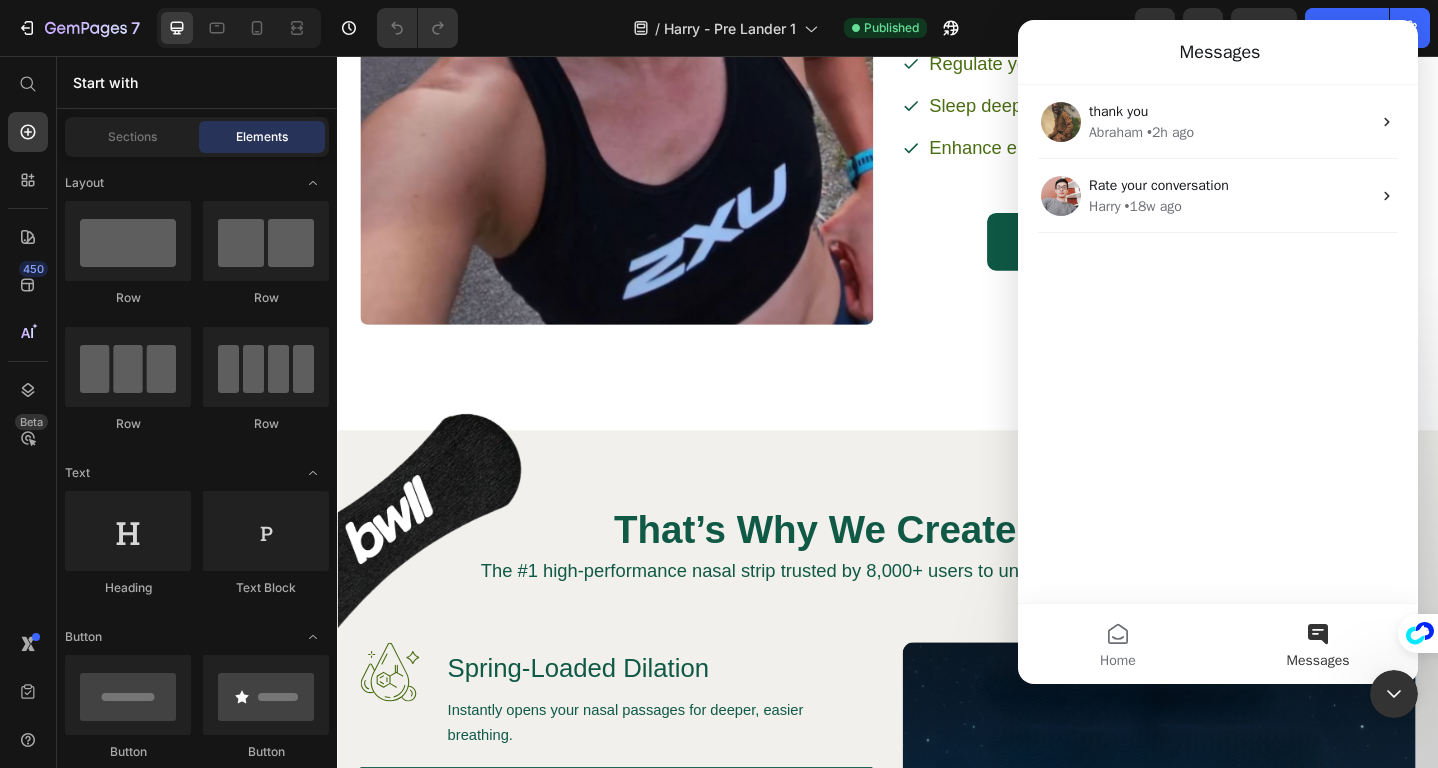 click on "Messages" at bounding box center (1218, 52) 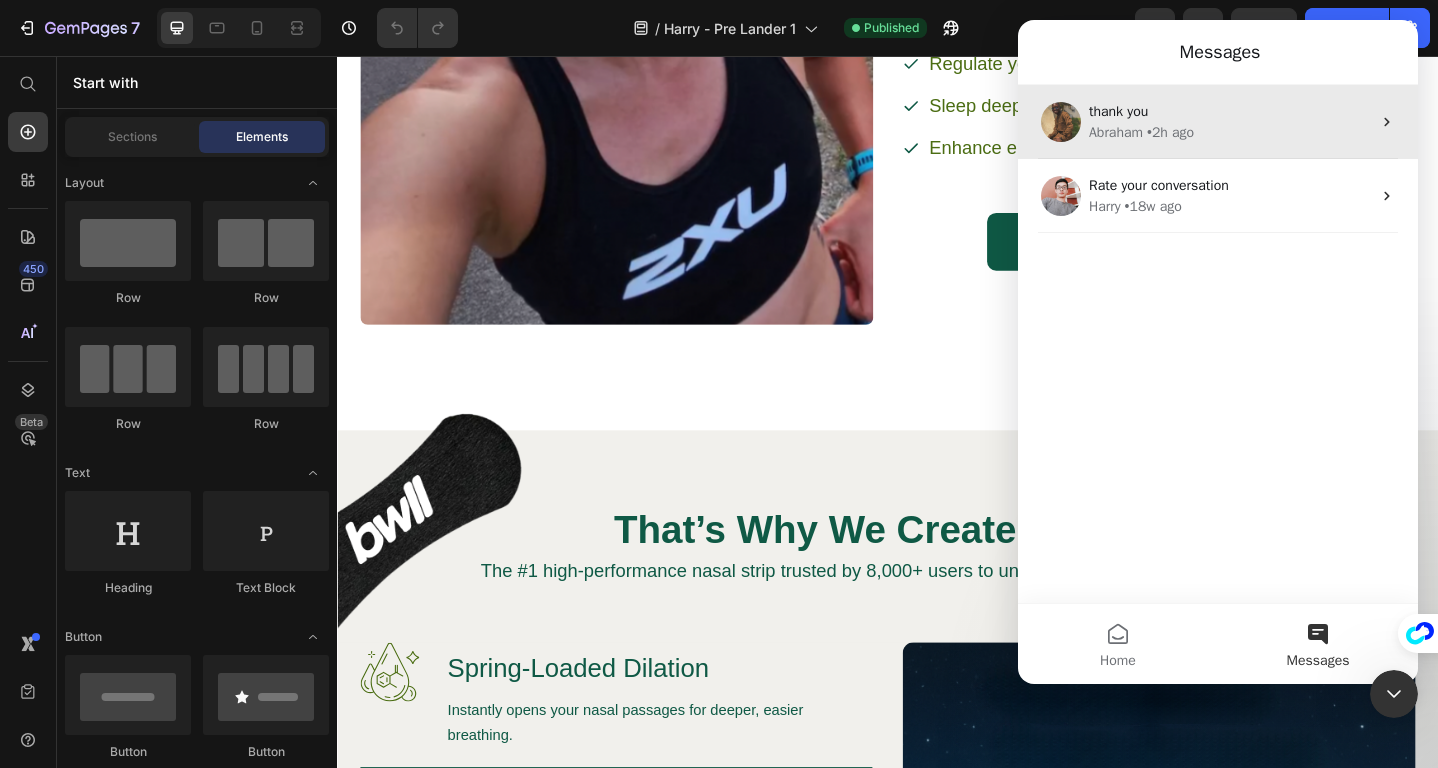 click on "thank you" at bounding box center [1230, 111] 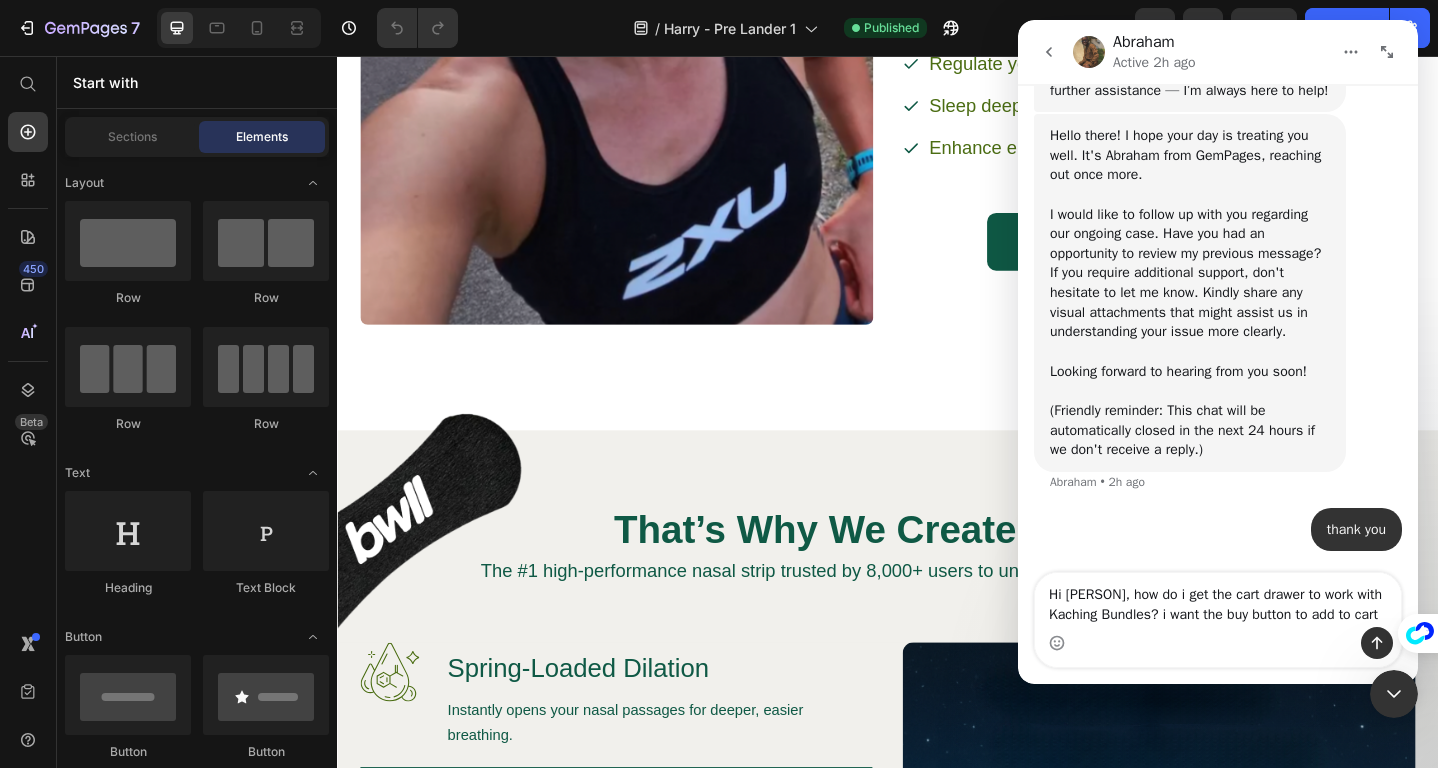 scroll, scrollTop: 1091, scrollLeft: 0, axis: vertical 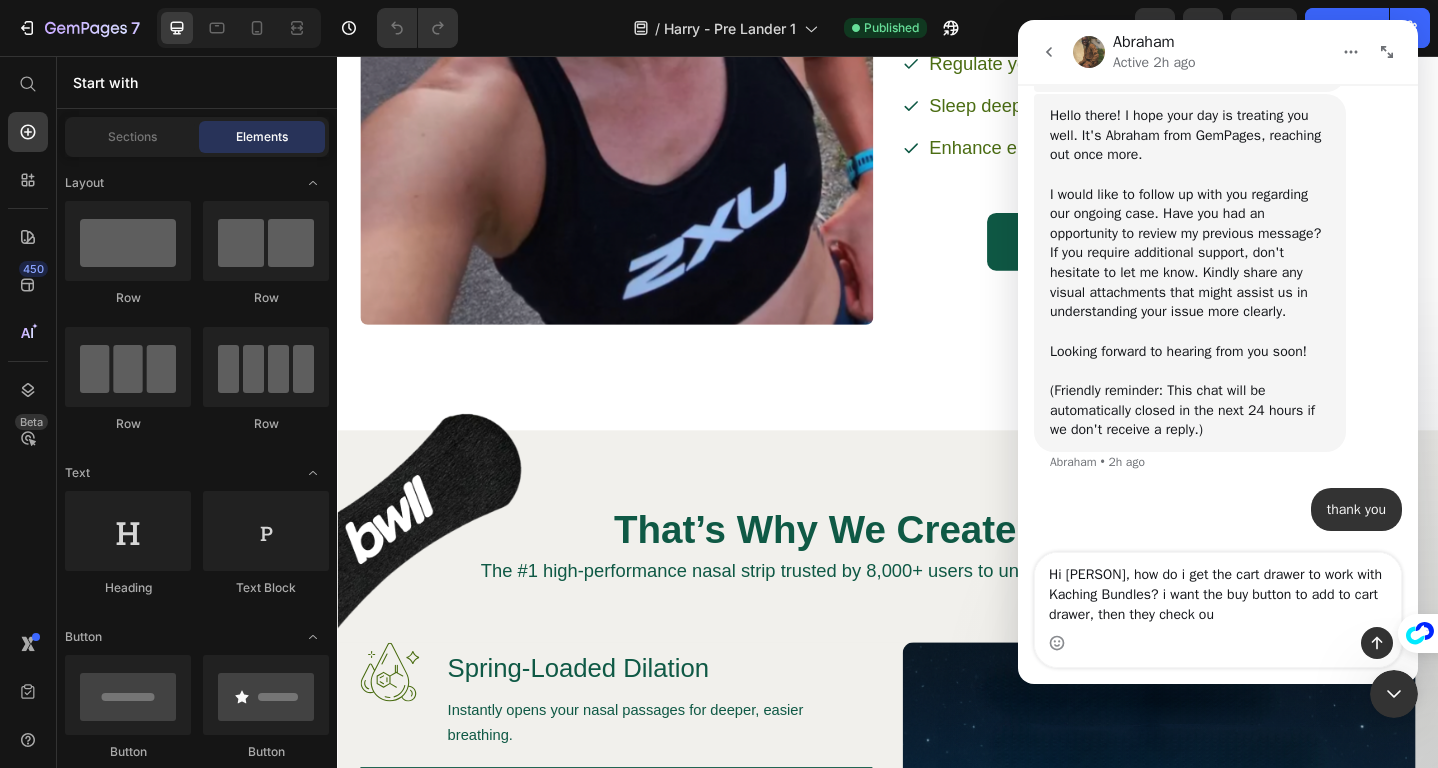 type on "Hi [PERSON], how do i get the cart drawer to work with Kaching Bundles? i want the buy button to add to cart drawer, then they check out" 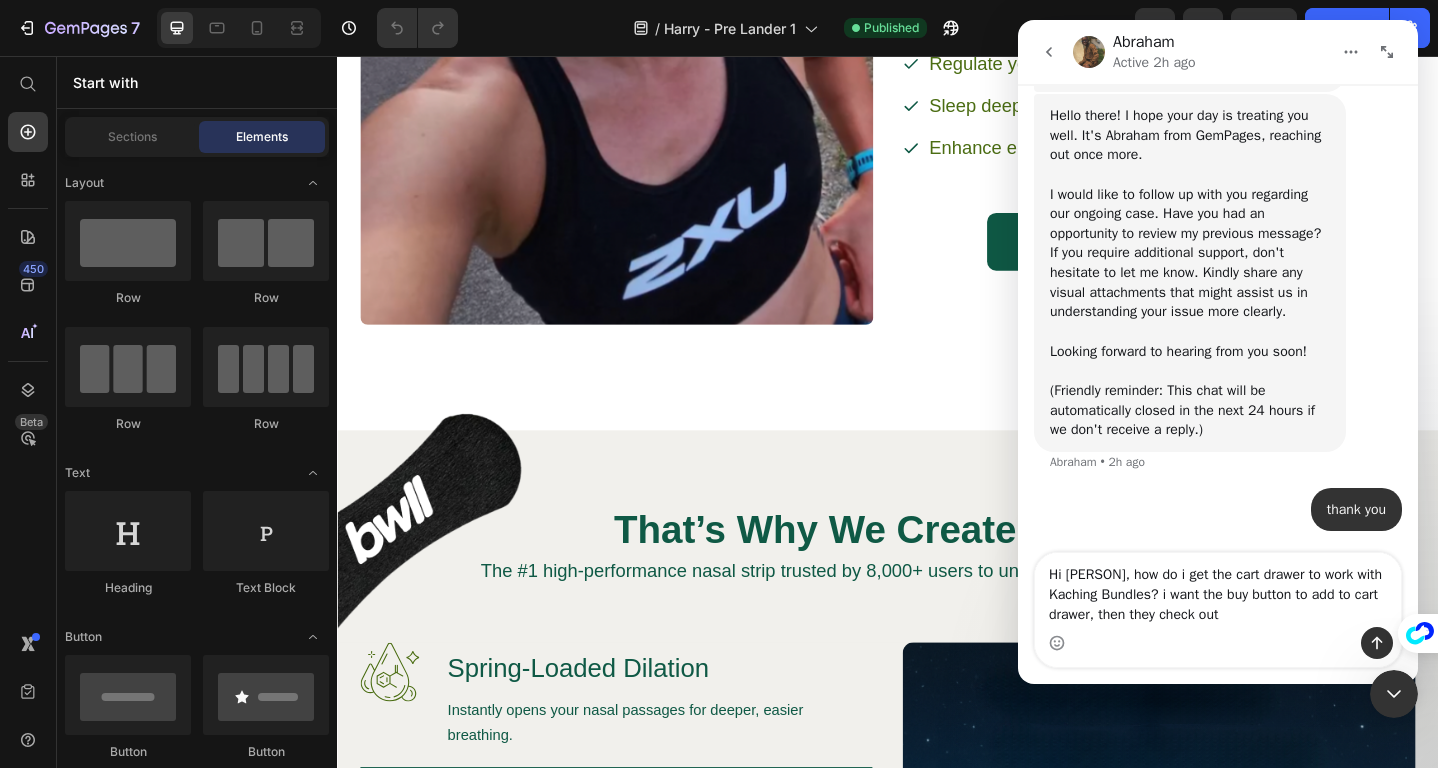 type 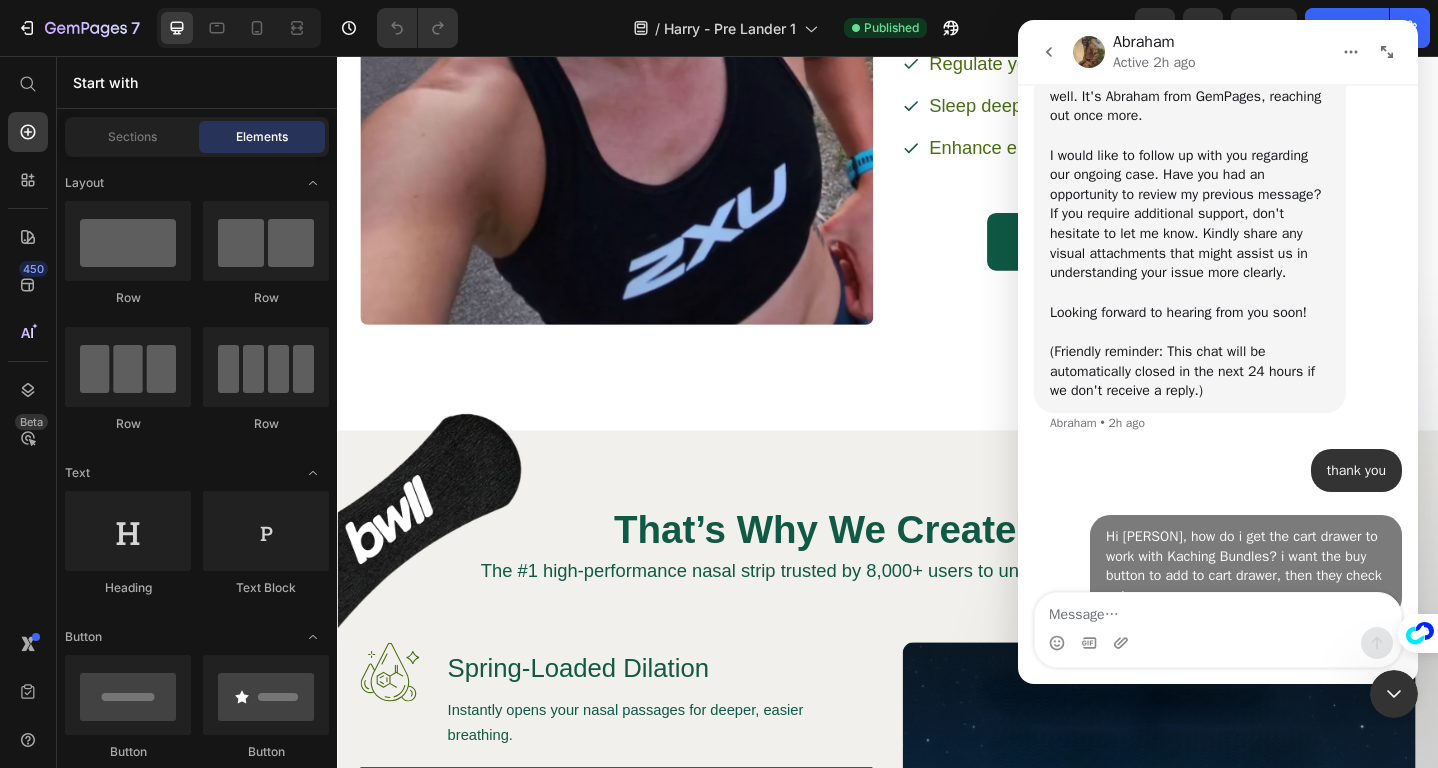 scroll, scrollTop: 1170, scrollLeft: 0, axis: vertical 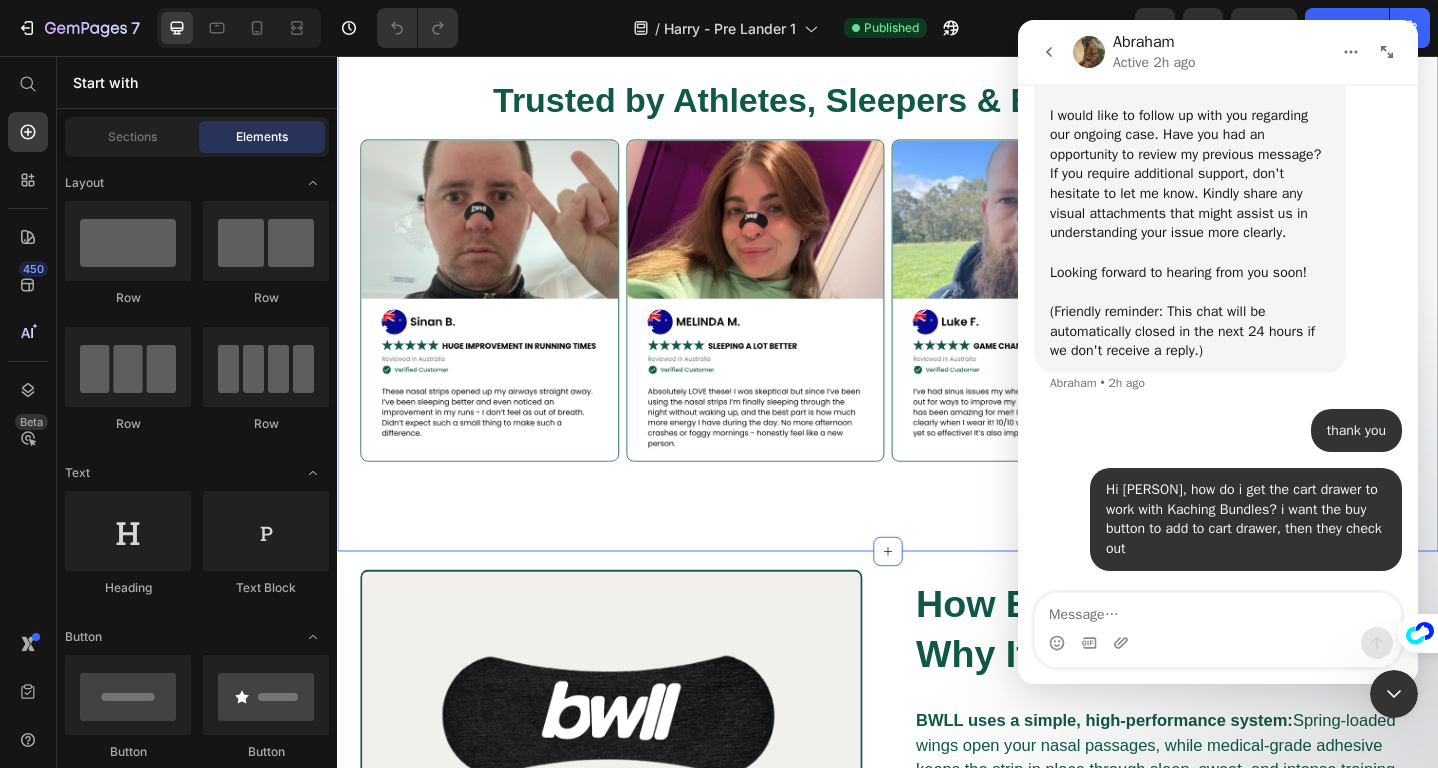click on "Trusted by Athletes, Sleepers & Biohackers Alike Heading Image Image Image Image Row Section 10" at bounding box center [937, 298] 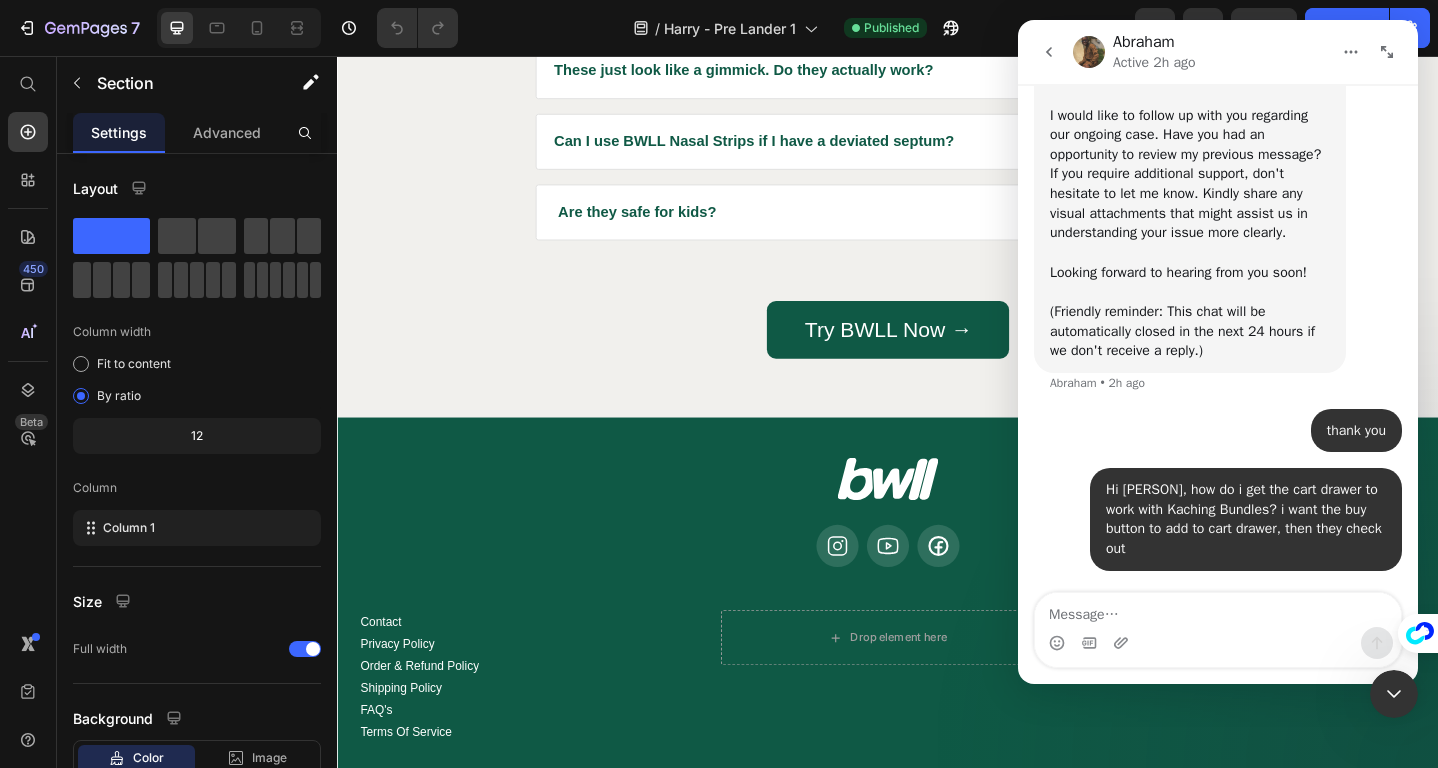 scroll, scrollTop: 10457, scrollLeft: 0, axis: vertical 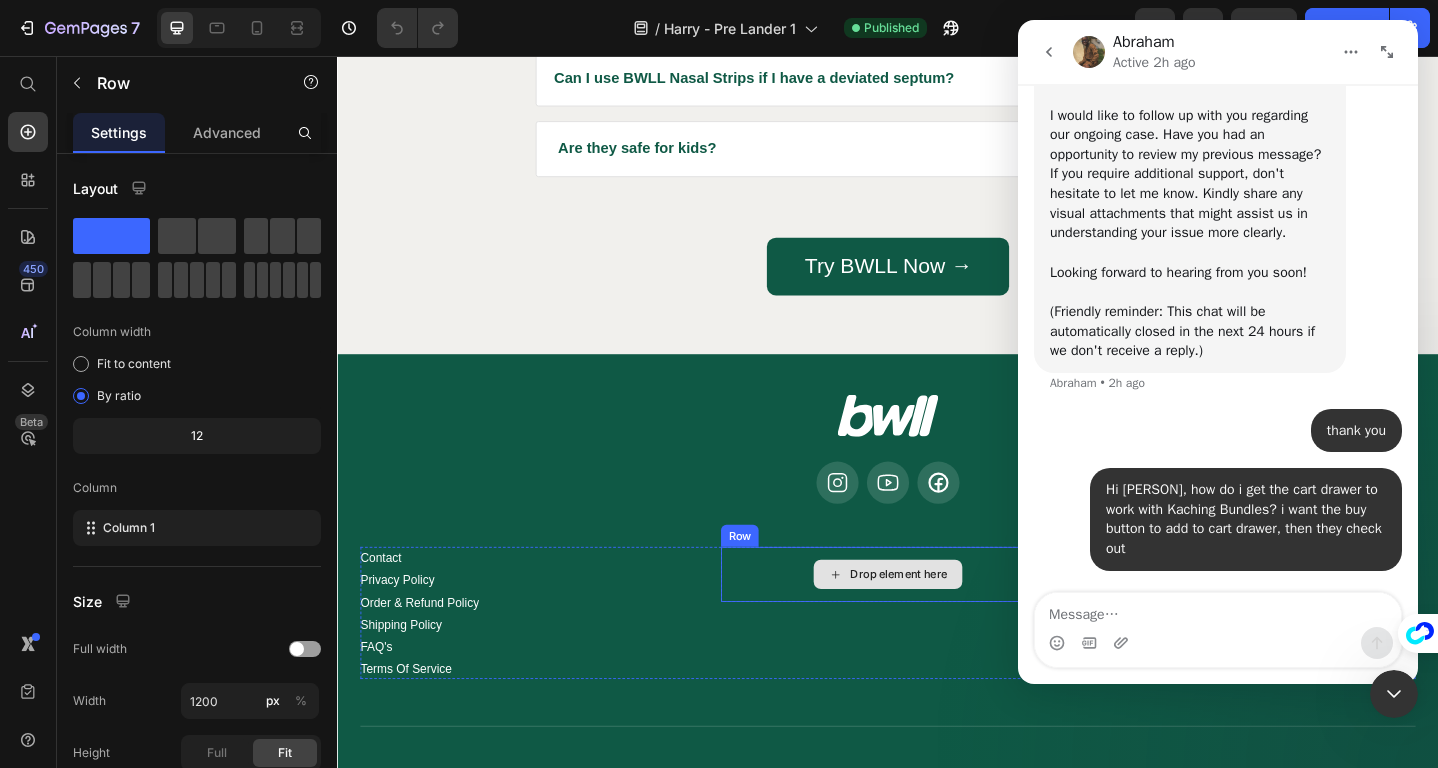click on "Drop element here" at bounding box center (936, 621) 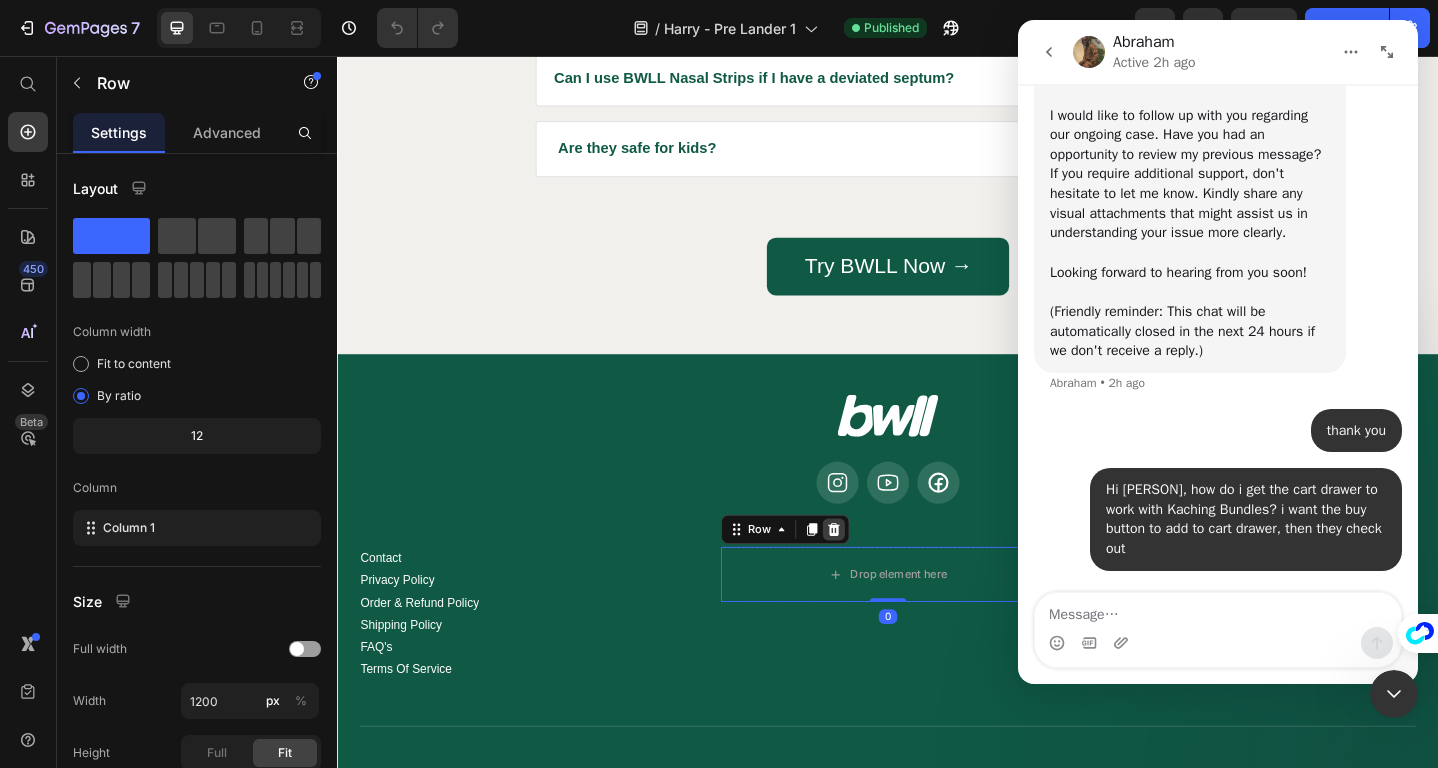 click at bounding box center (878, 572) 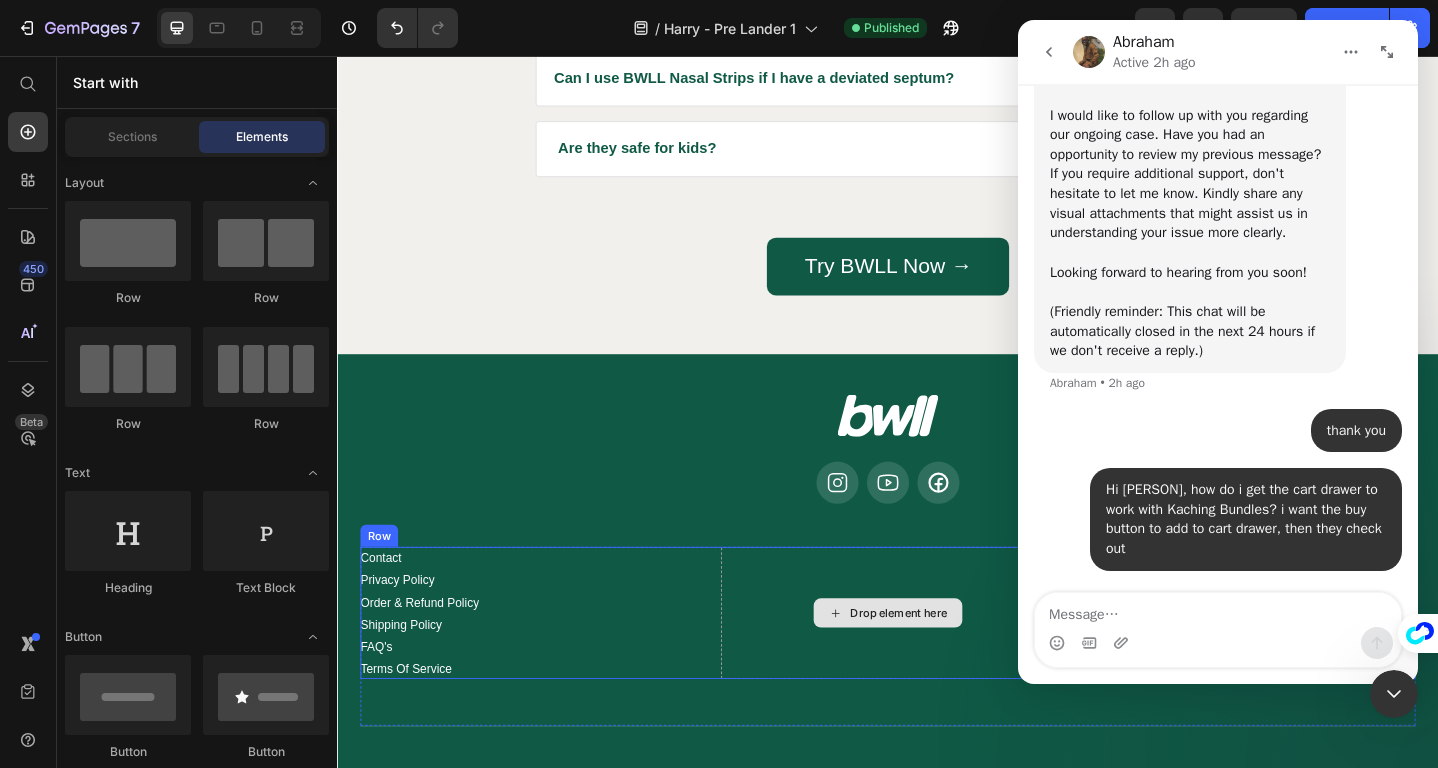 click on "Drop element here" at bounding box center (936, 663) 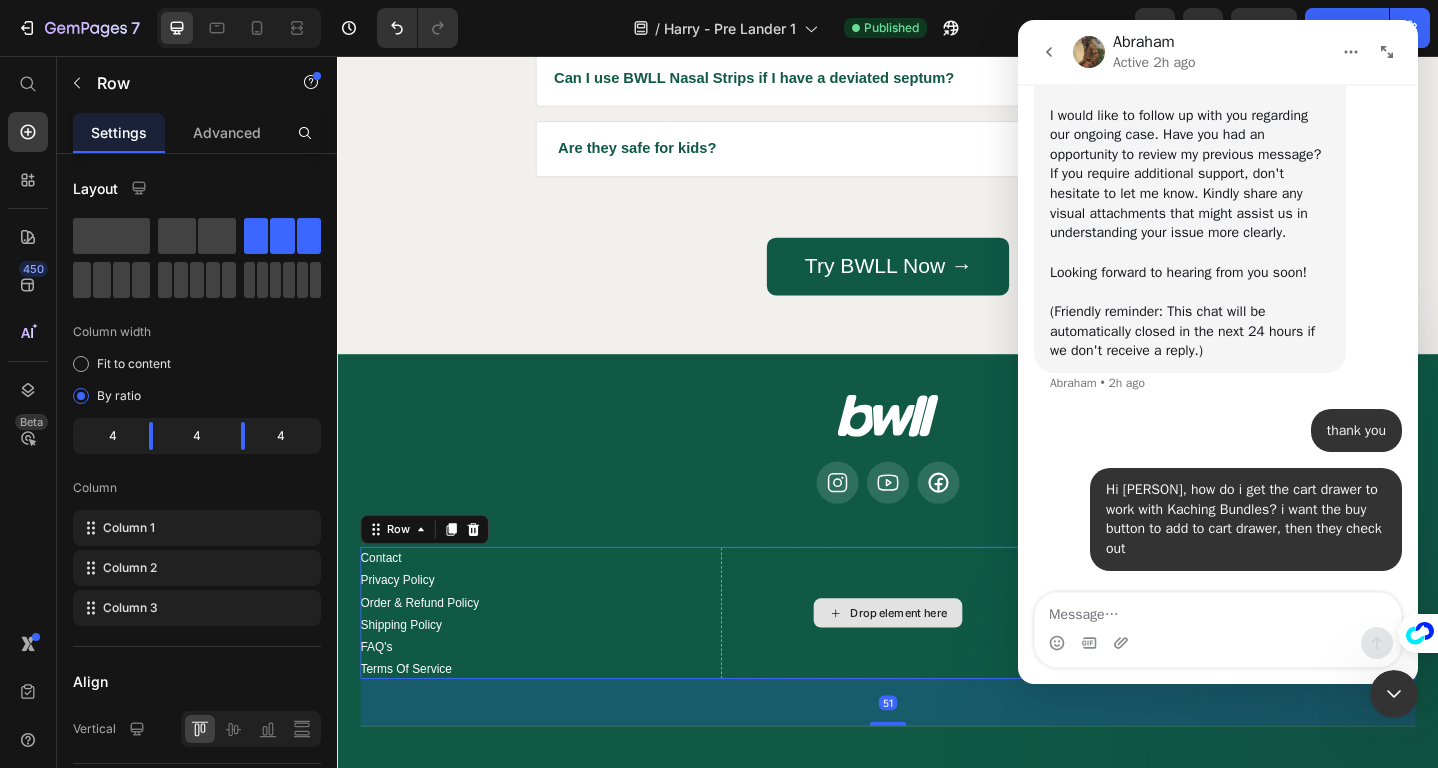 click on "Drop element here" at bounding box center [936, 663] 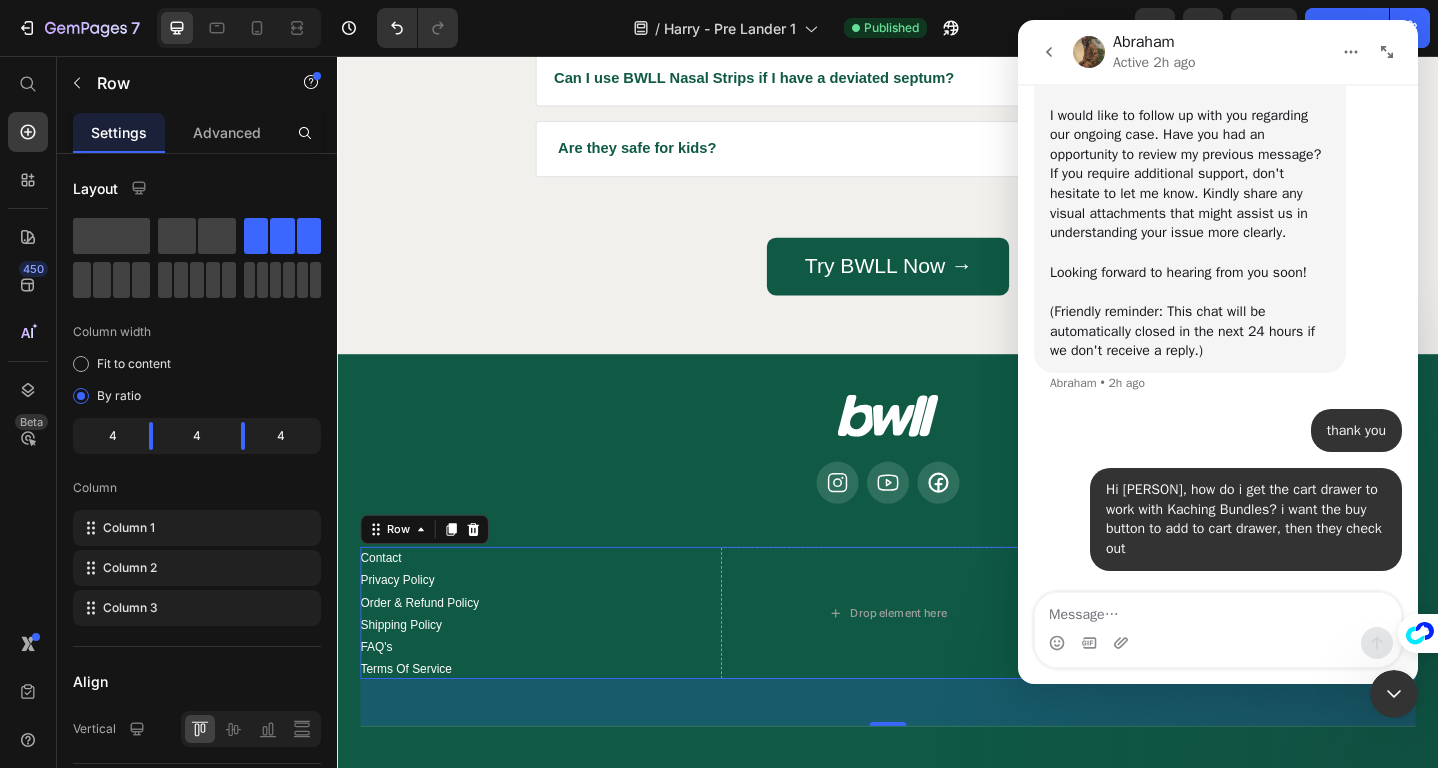click 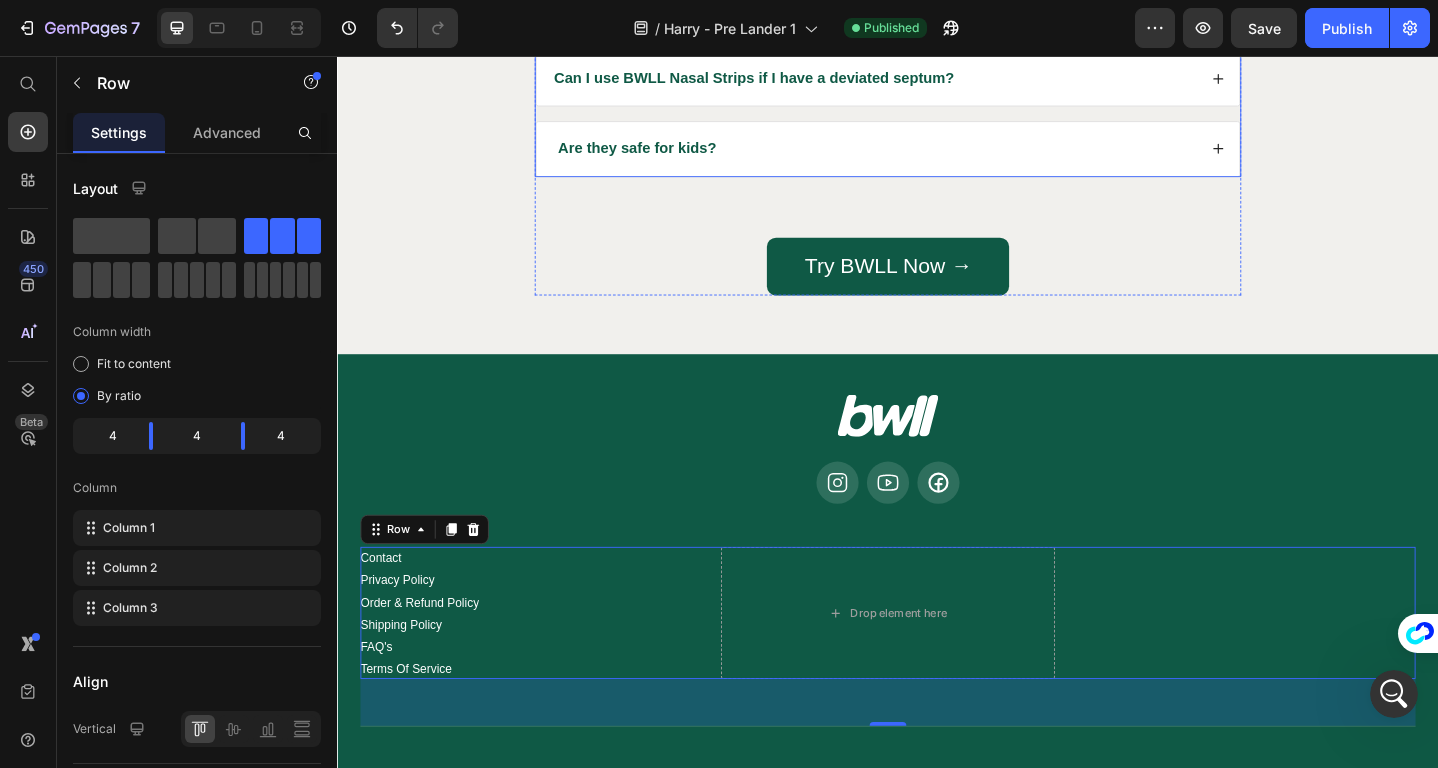 scroll, scrollTop: 0, scrollLeft: 0, axis: both 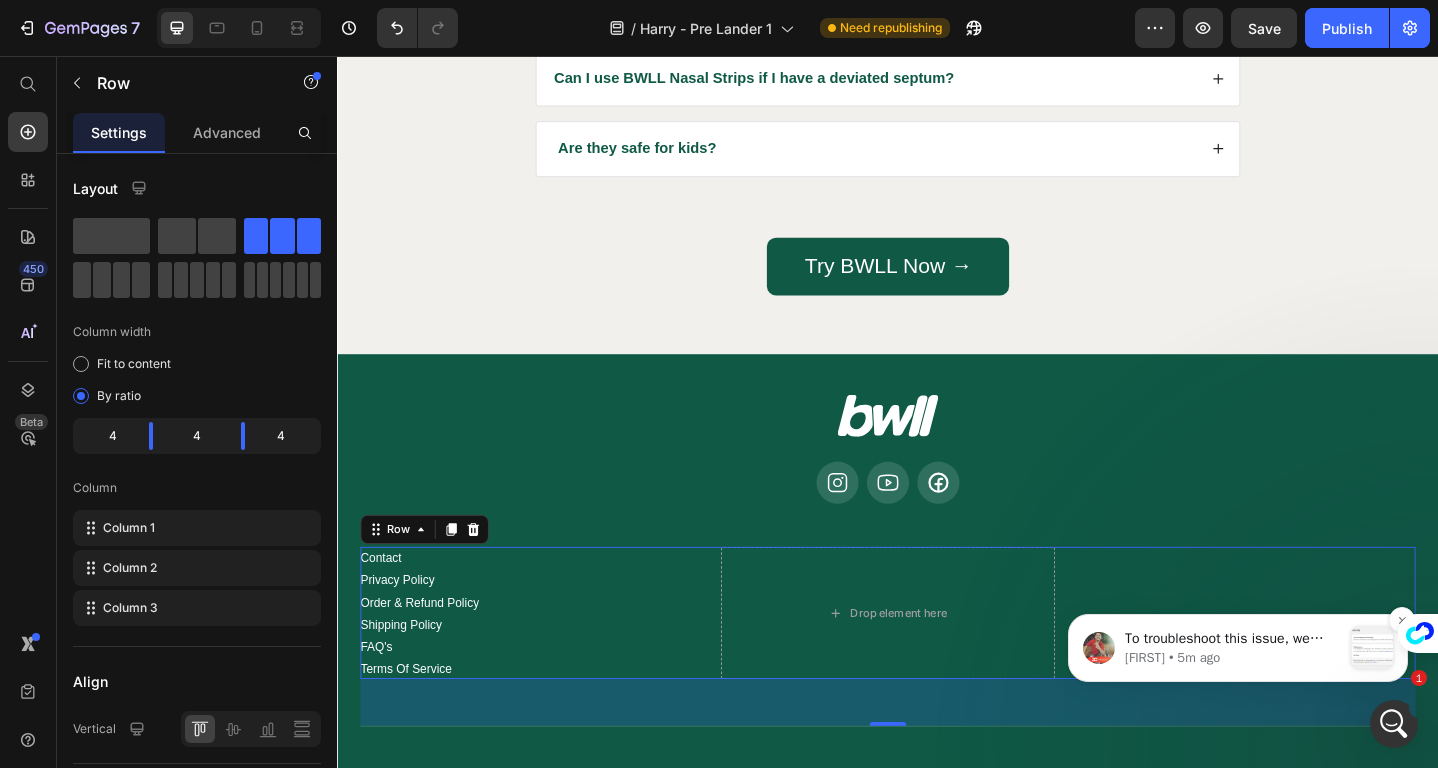 click on "[FIRST] • 5m ago" at bounding box center [1233, 658] 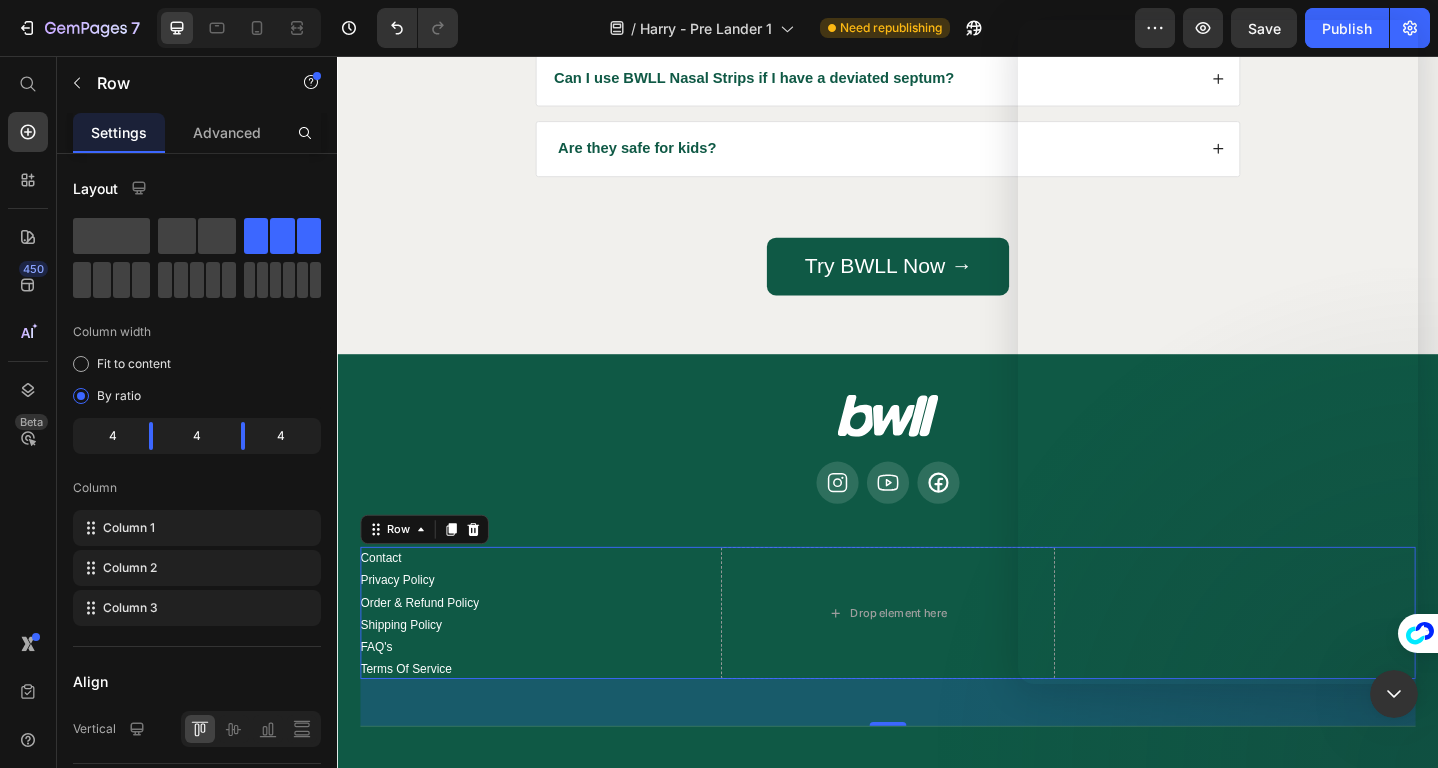 scroll, scrollTop: 0, scrollLeft: 0, axis: both 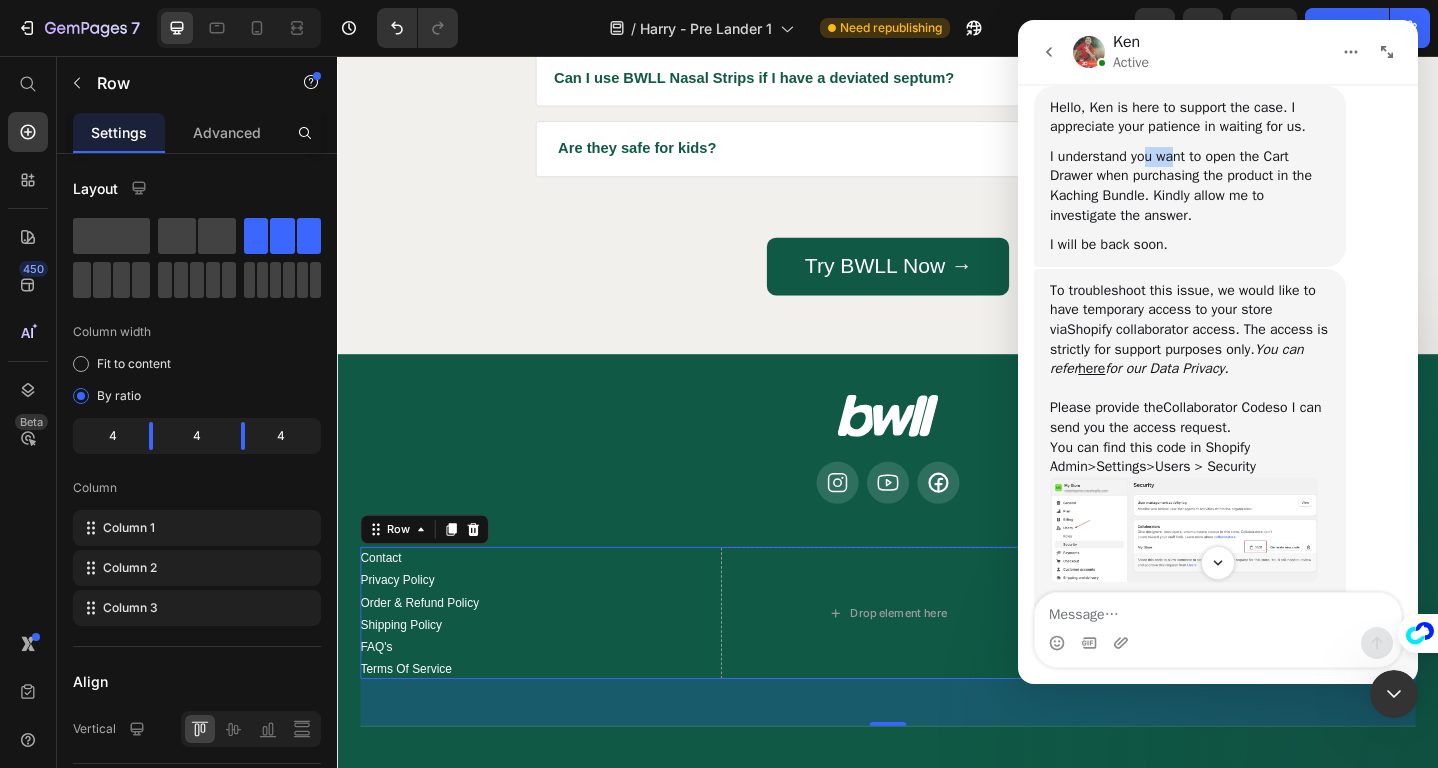 drag, startPoint x: 1147, startPoint y: 197, endPoint x: 1178, endPoint y: 197, distance: 31 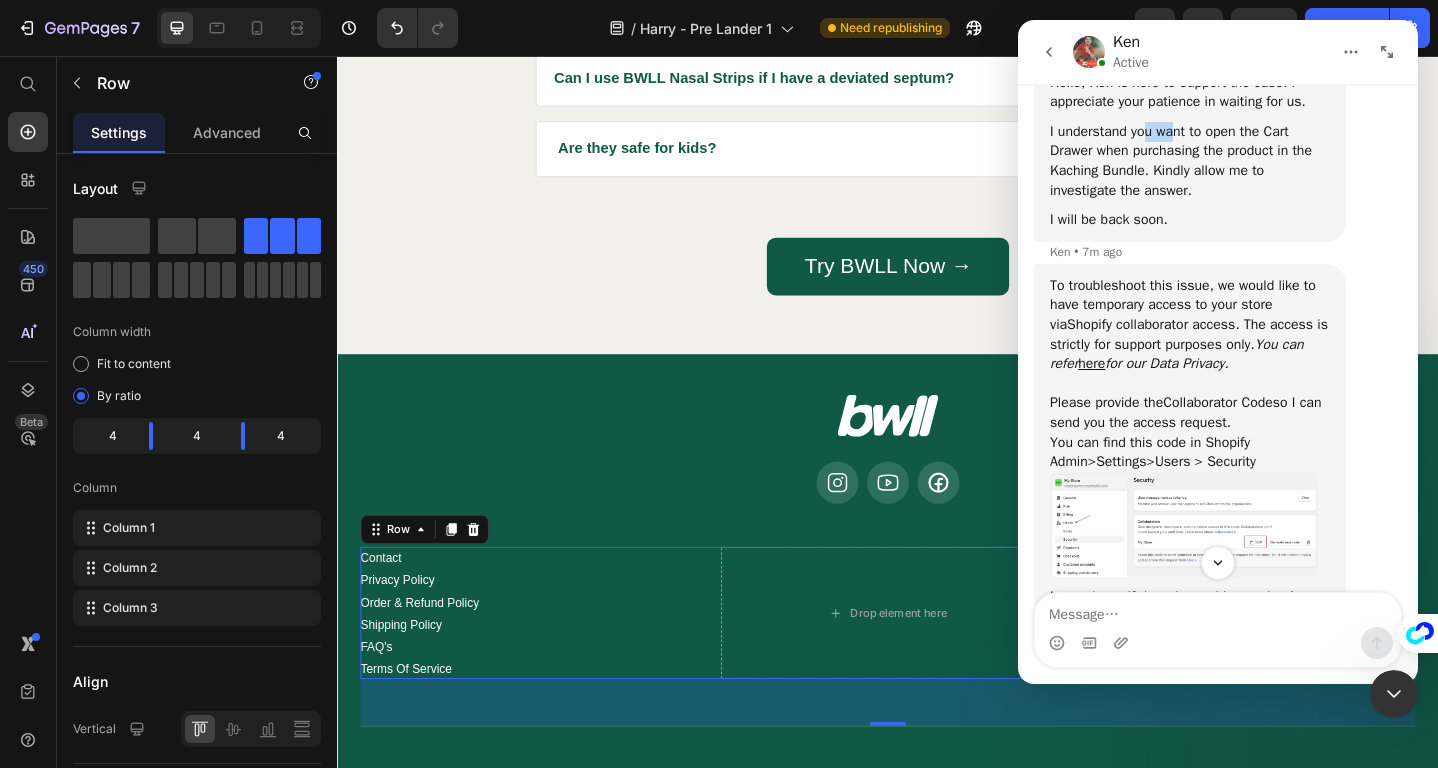 scroll, scrollTop: 1748, scrollLeft: 0, axis: vertical 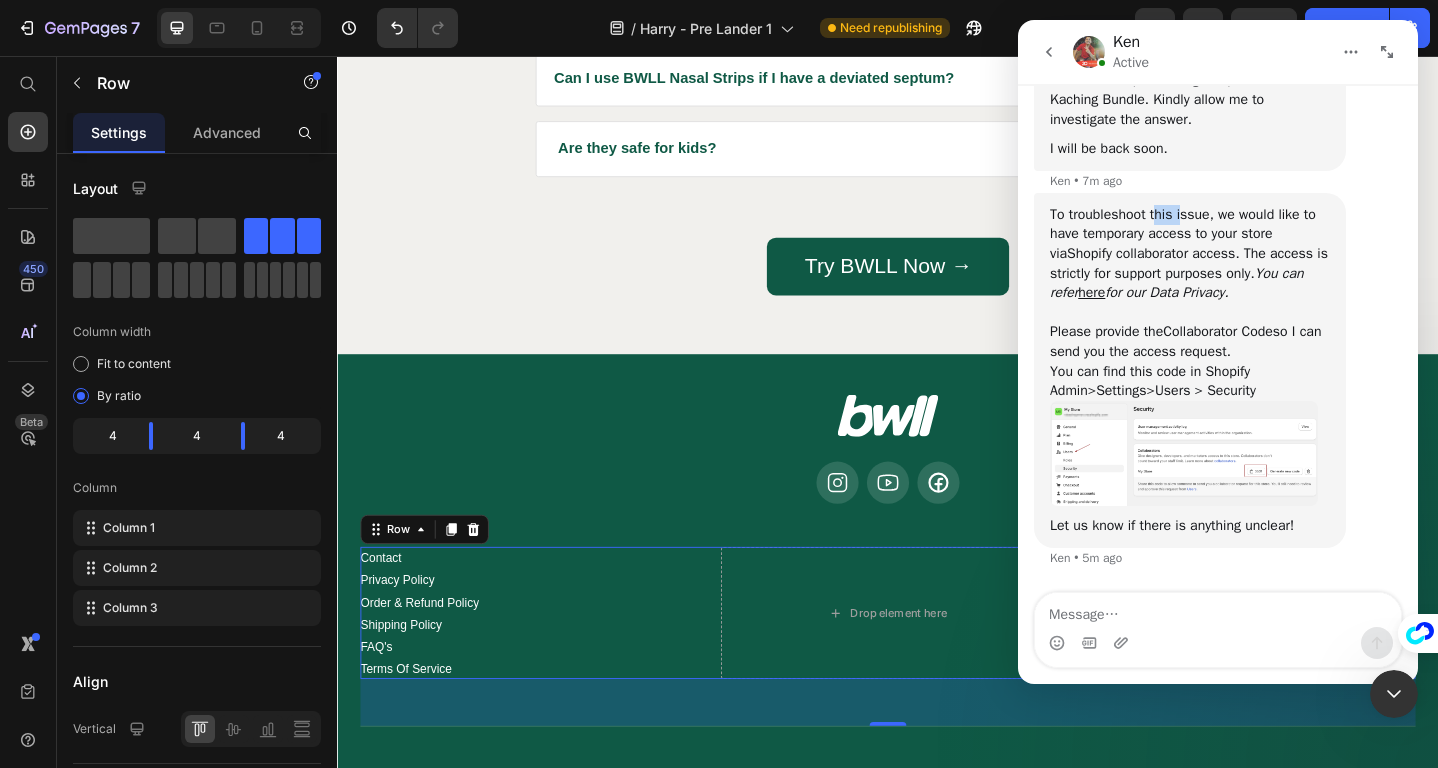 drag, startPoint x: 1162, startPoint y: 249, endPoint x: 1186, endPoint y: 247, distance: 24.083189 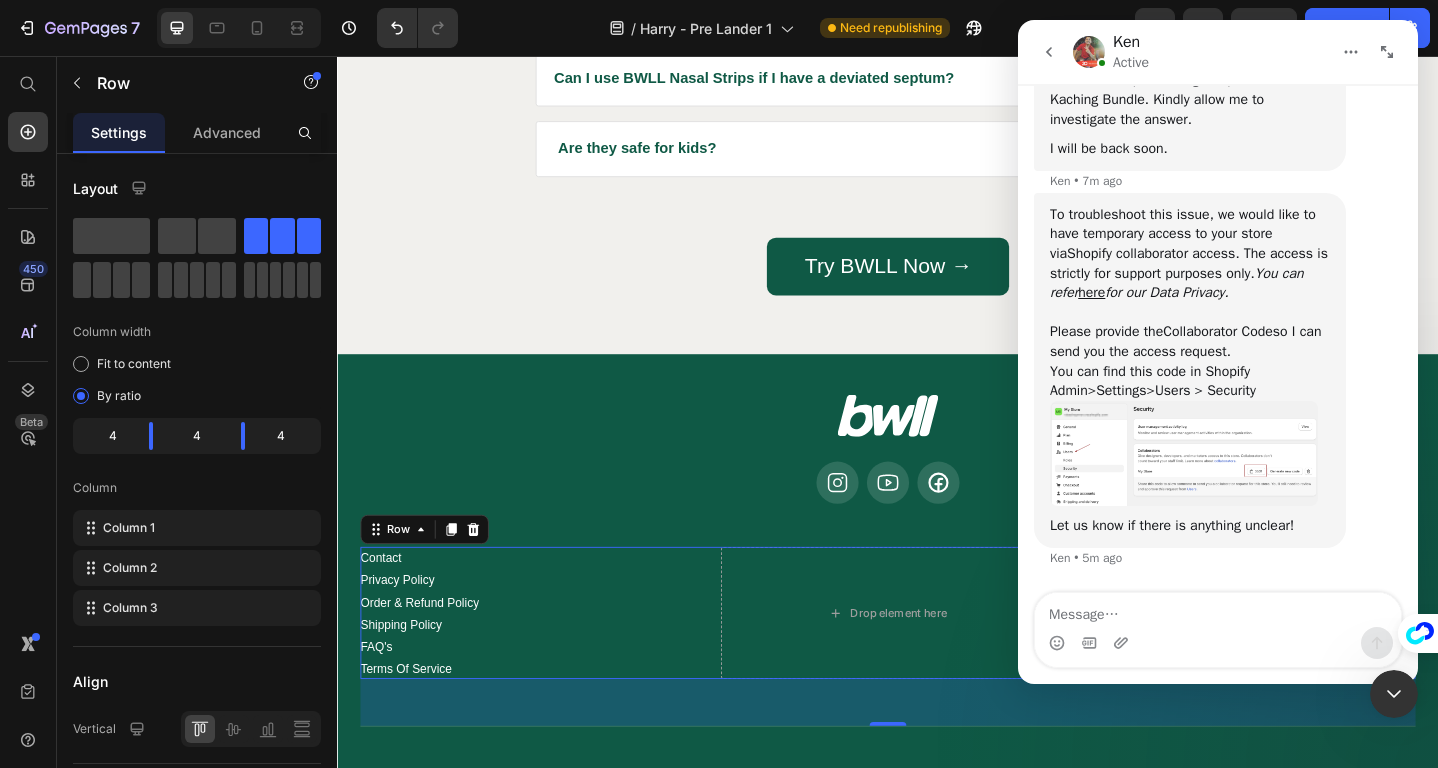 click on "To troubleshoot this issue, we would like to have temporary access to your store via  Shopify collaborator access . The access is strictly for support purposes only.  You can refer  here  for our Data Privacy. ﻿​﻿ ﻿Please provide the  Collaborator Code  so I can send you the access request.  ﻿You can find this code in  Shopify Admin  >  Settings  >  Users > Security" at bounding box center [1190, 303] 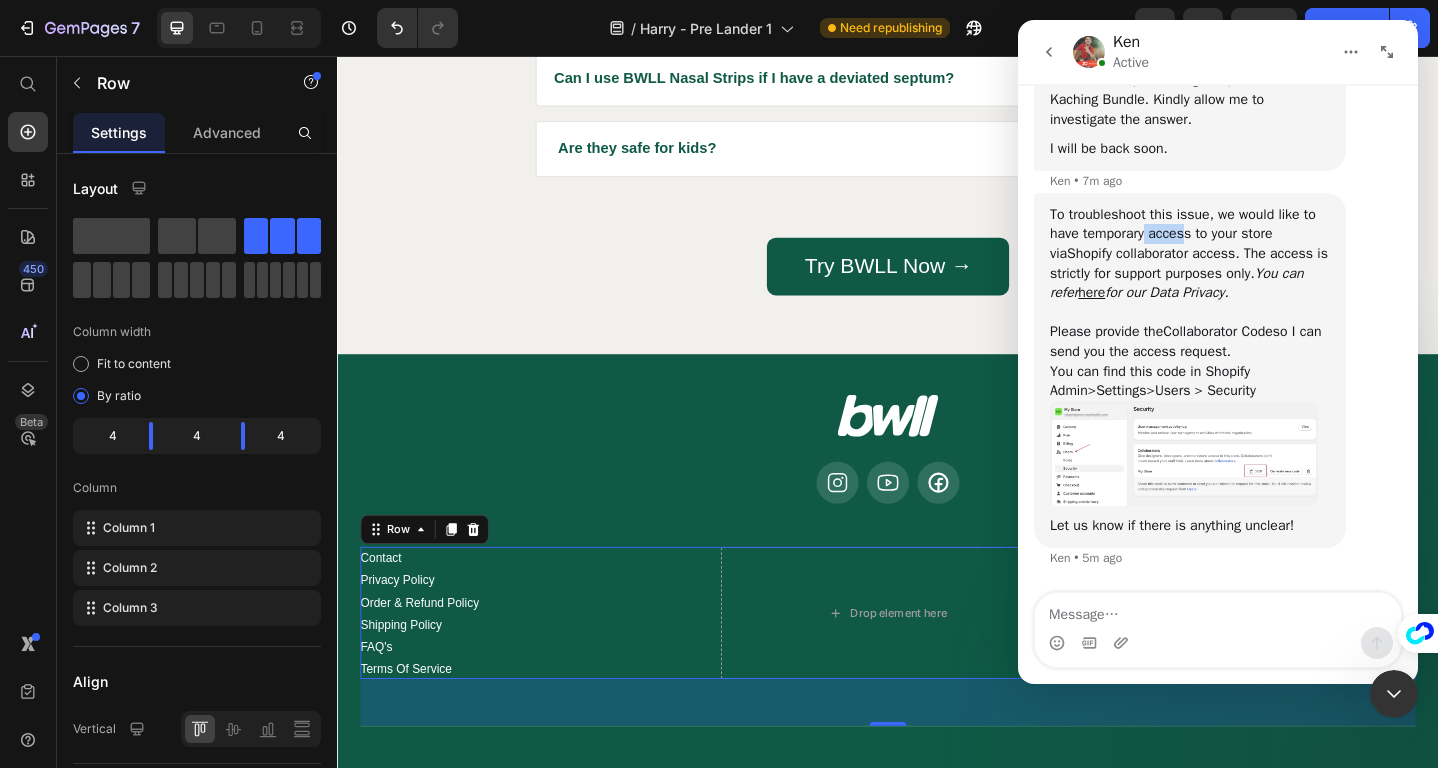 drag, startPoint x: 1148, startPoint y: 261, endPoint x: 1191, endPoint y: 261, distance: 43 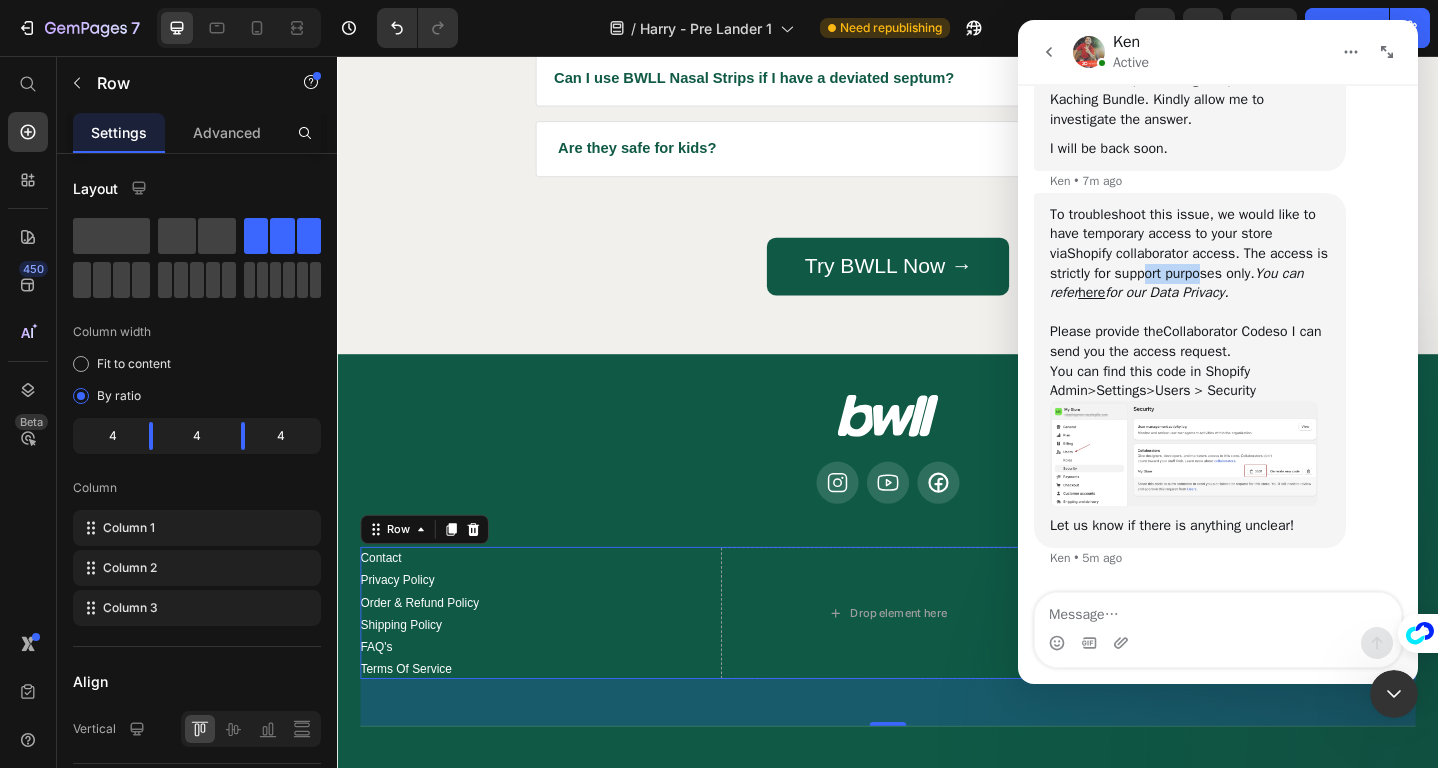 drag, startPoint x: 1162, startPoint y: 266, endPoint x: 1227, endPoint y: 272, distance: 65.27634 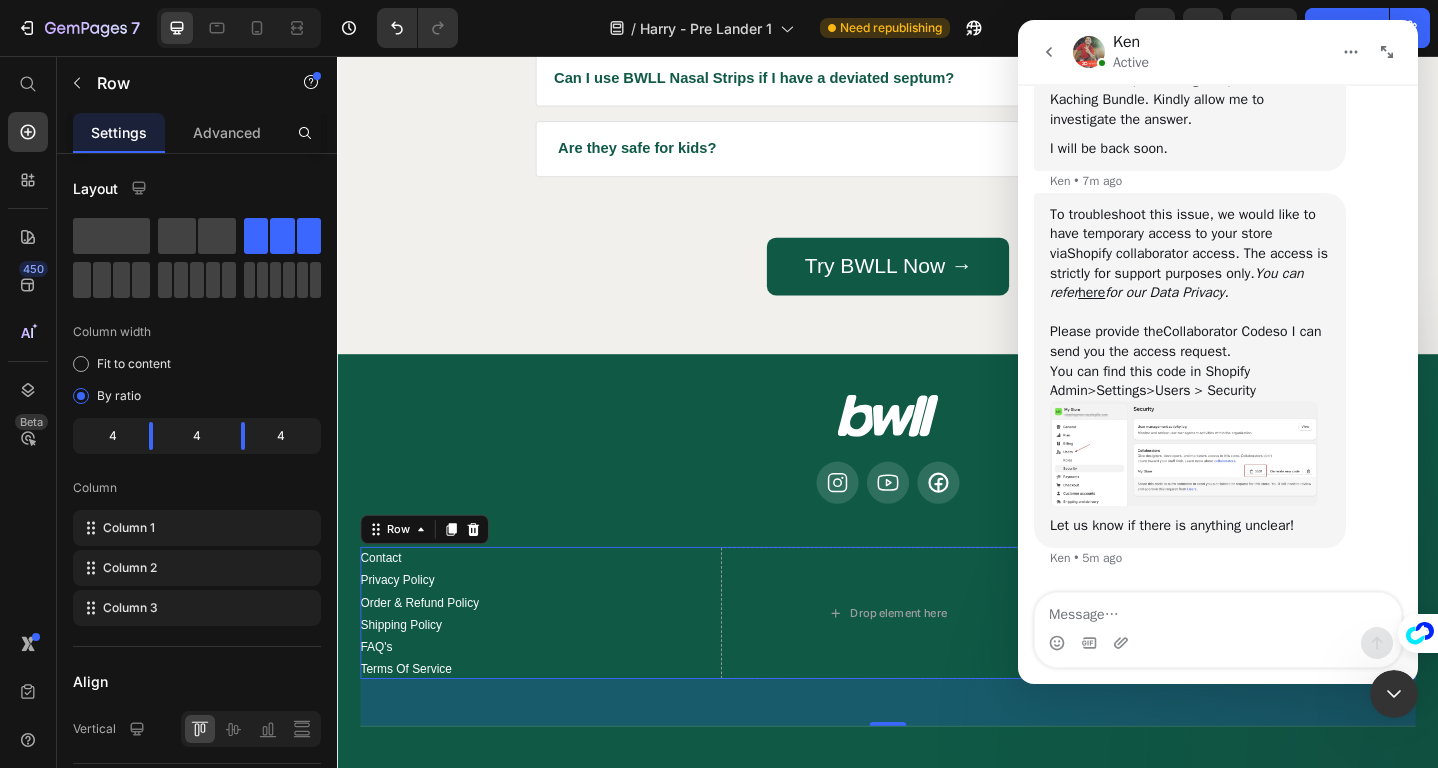 click on "You can refer  here  for our Data Privacy." at bounding box center (1177, 283) 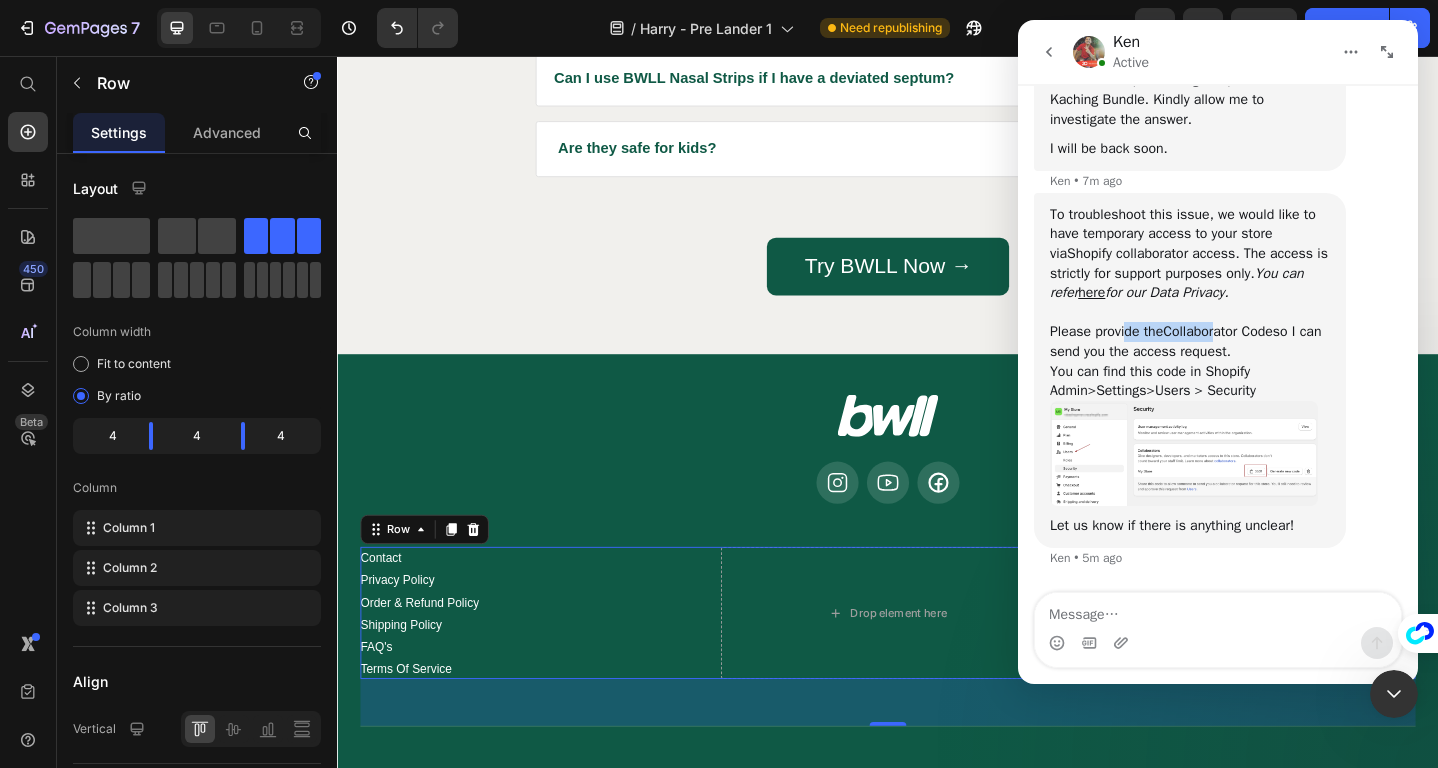 drag, startPoint x: 1132, startPoint y: 332, endPoint x: 1221, endPoint y: 332, distance: 89 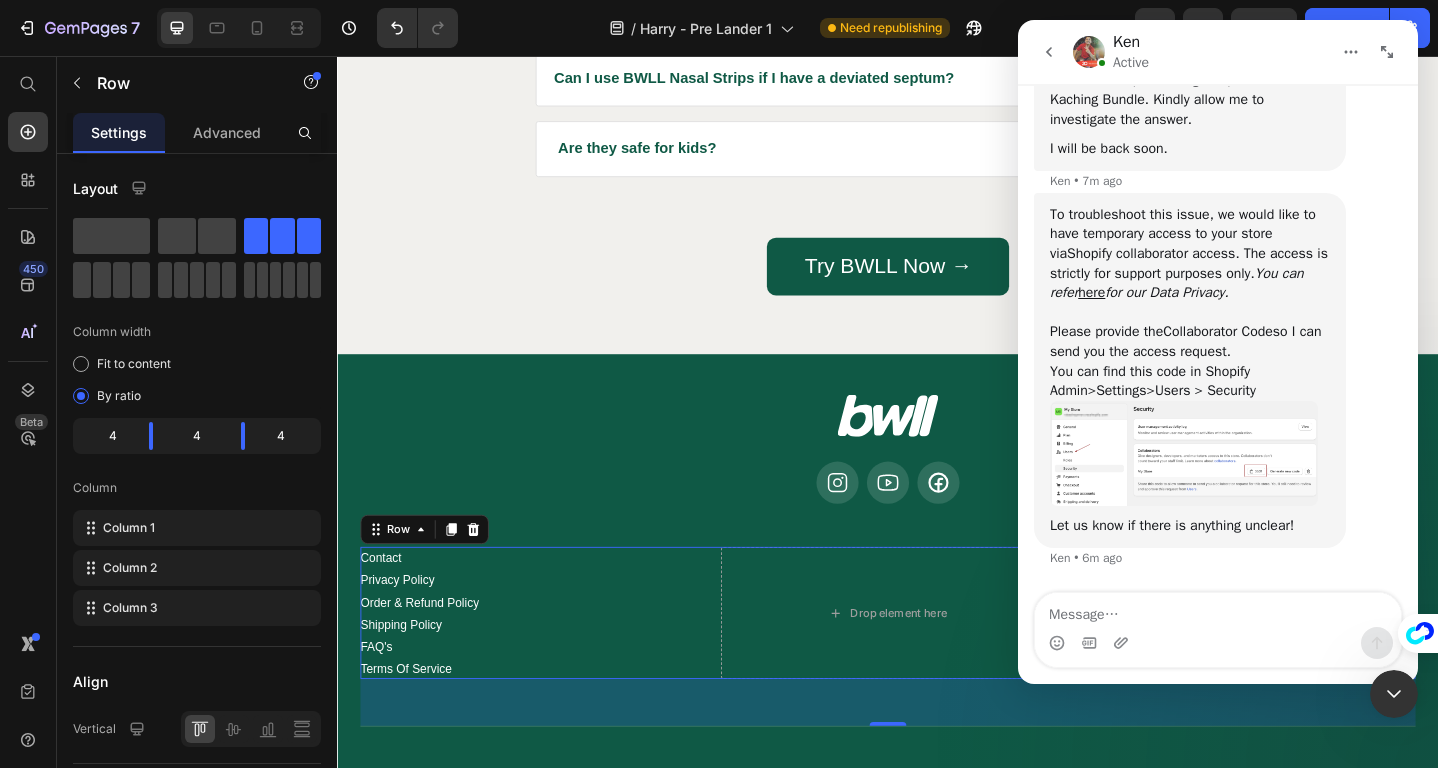 click on "To troubleshoot this issue, we would like to have temporary access to your store via  Shopify collaborator access . The access is strictly for support purposes only.  You can refer  here  for our Data Privacy. ﻿​﻿ ﻿Please provide the  Collaborator Code  so I can send you the access request.  ﻿You can find this code in  Shopify Admin  >  Settings  >  Users > Security" at bounding box center [1190, 303] 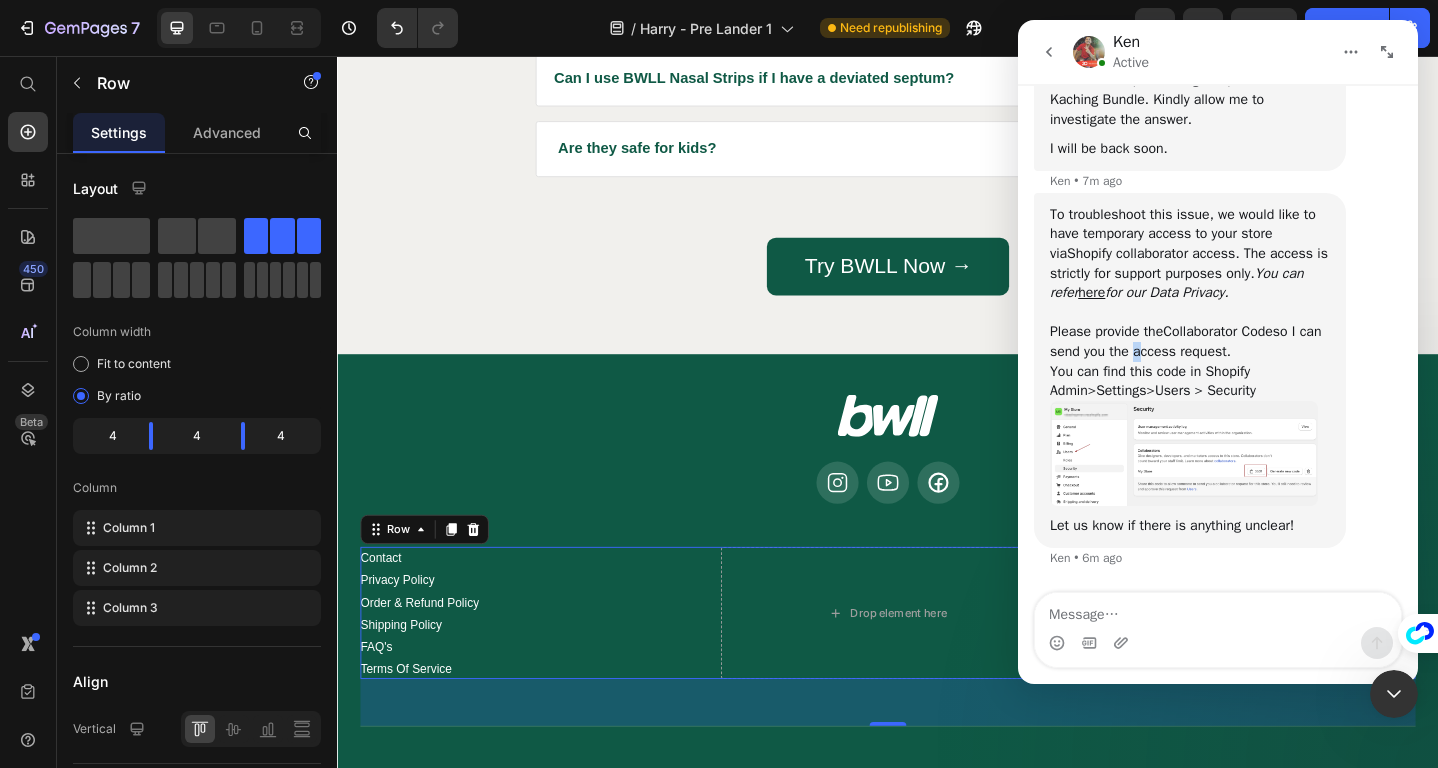 click on "To troubleshoot this issue, we would like to have temporary access to your store via  Shopify collaborator access . The access is strictly for support purposes only.  You can refer  here  for our Data Privacy. ﻿​﻿ ﻿Please provide the  Collaborator Code  so I can send you the access request.  ﻿You can find this code in  Shopify Admin  >  Settings  >  Users > Security" at bounding box center [1190, 303] 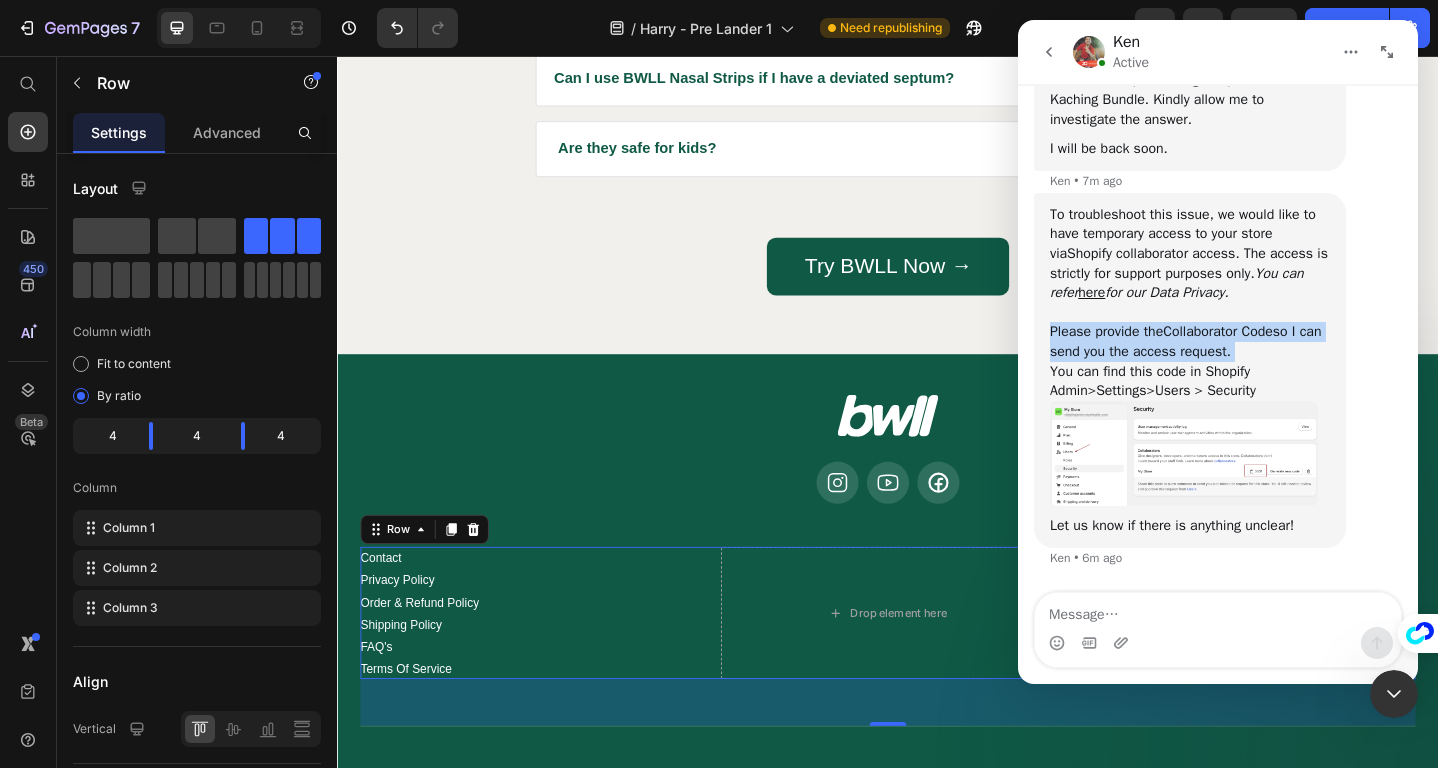 click on "To troubleshoot this issue, we would like to have temporary access to your store via  Shopify collaborator access . The access is strictly for support purposes only.  You can refer  here  for our Data Privacy. ﻿​﻿ ﻿Please provide the  Collaborator Code  so I can send you the access request.  ﻿You can find this code in  Shopify Admin  >  Settings  >  Users > Security" at bounding box center (1190, 303) 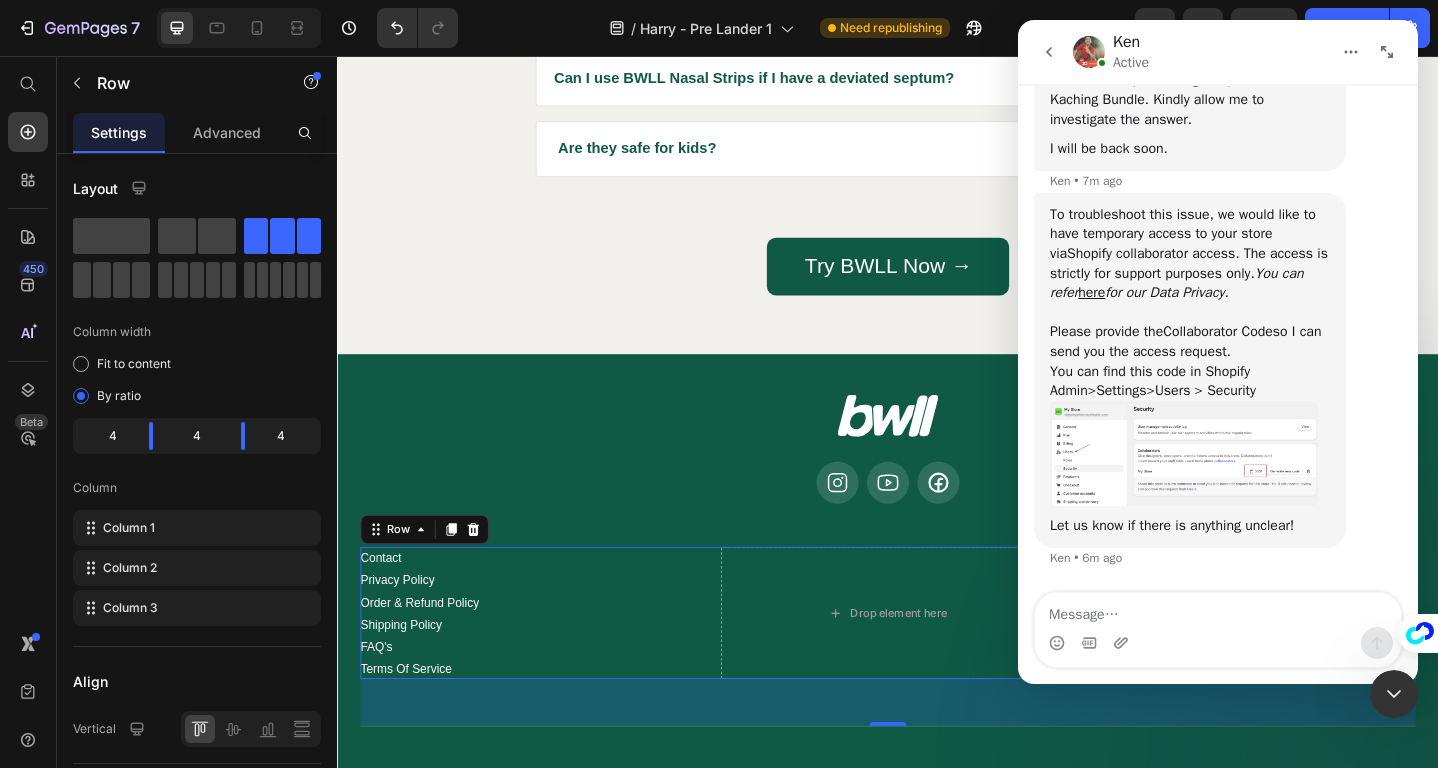 click on "To troubleshoot this issue, we would like to have temporary access to your store via  Shopify collaborator access . The access is strictly for support purposes only.  You can refer  here  for our Data Privacy. ﻿​﻿ ﻿Please provide the  Collaborator Code  so I can send you the access request.  ﻿You can find this code in  Shopify Admin  >  Settings  >  Users > Security" at bounding box center (1190, 303) 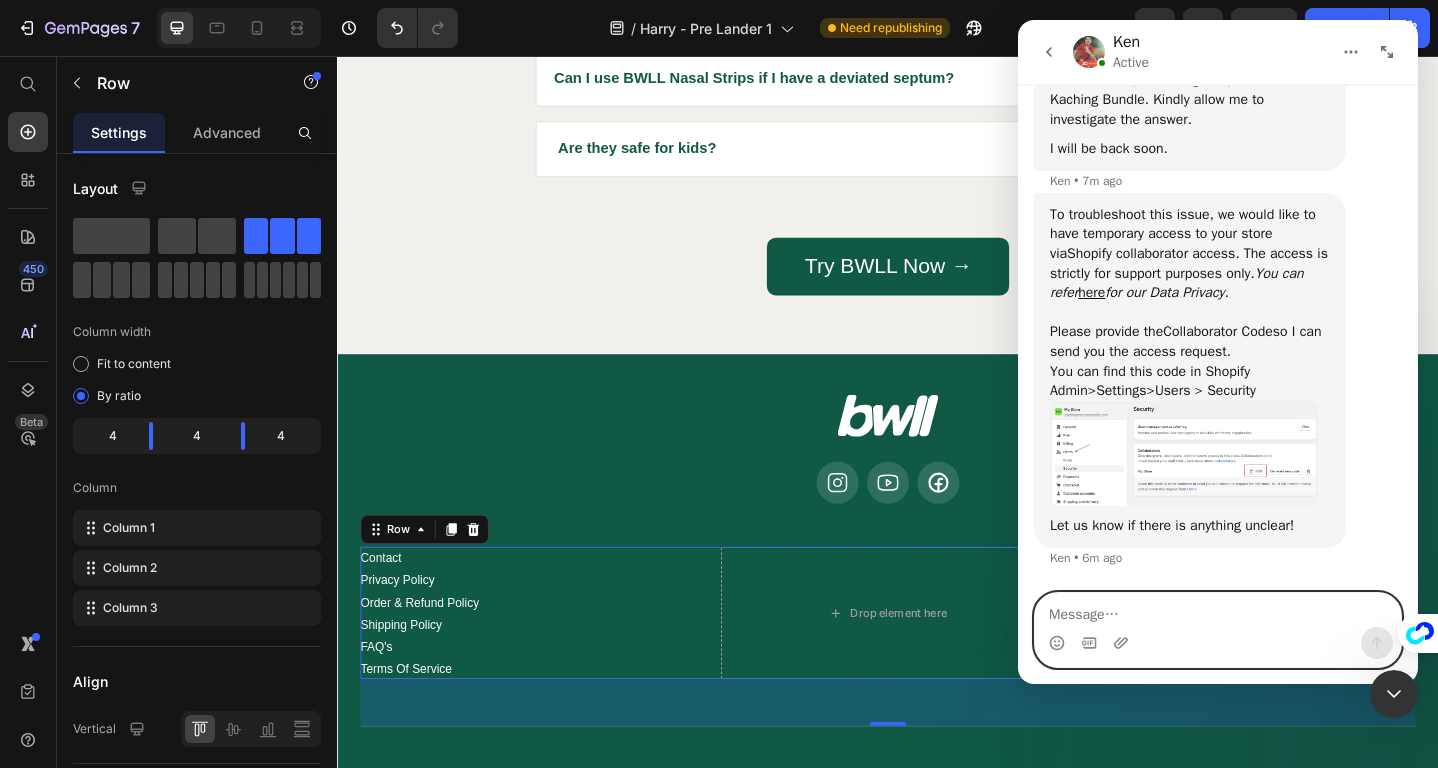 click at bounding box center [1218, 610] 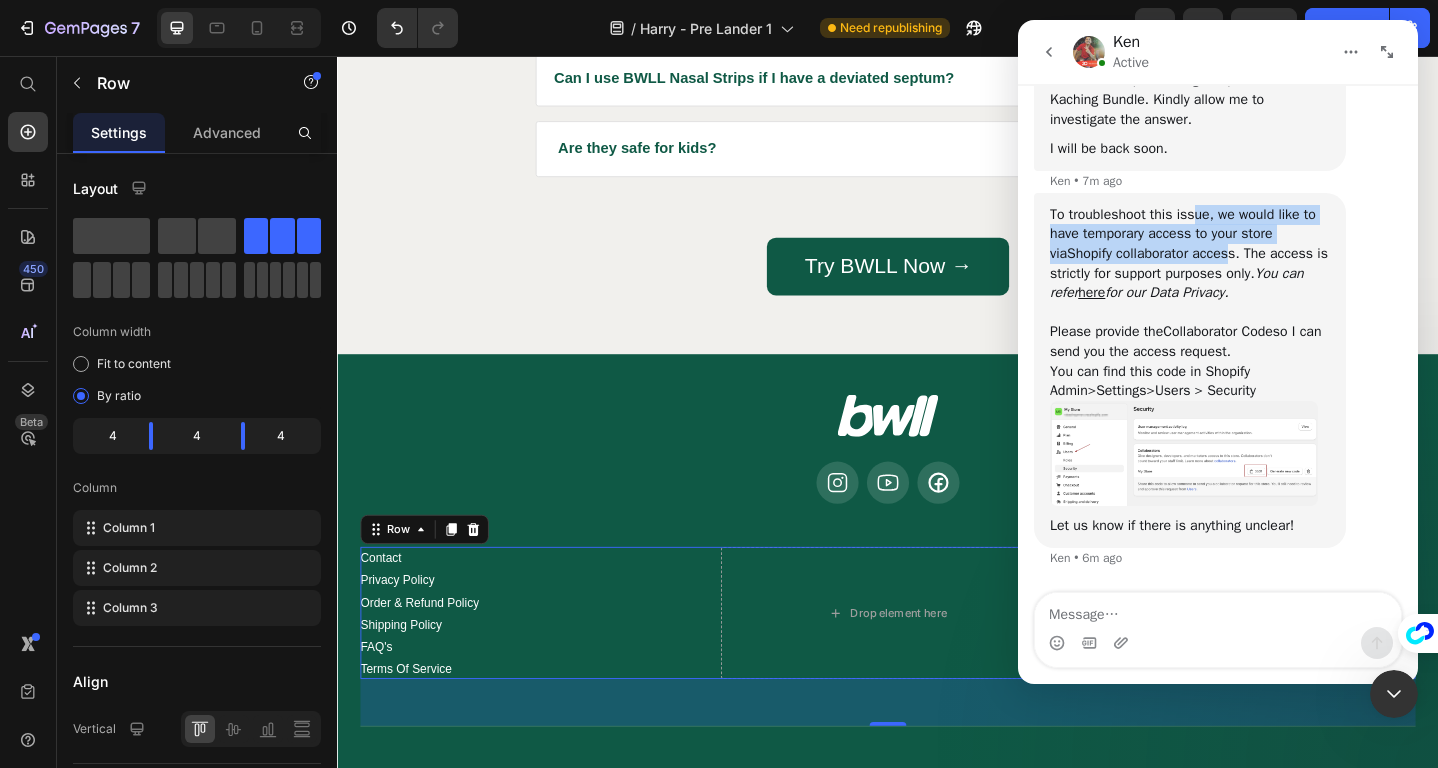 drag, startPoint x: 1202, startPoint y: 223, endPoint x: 1226, endPoint y: 252, distance: 37.64306 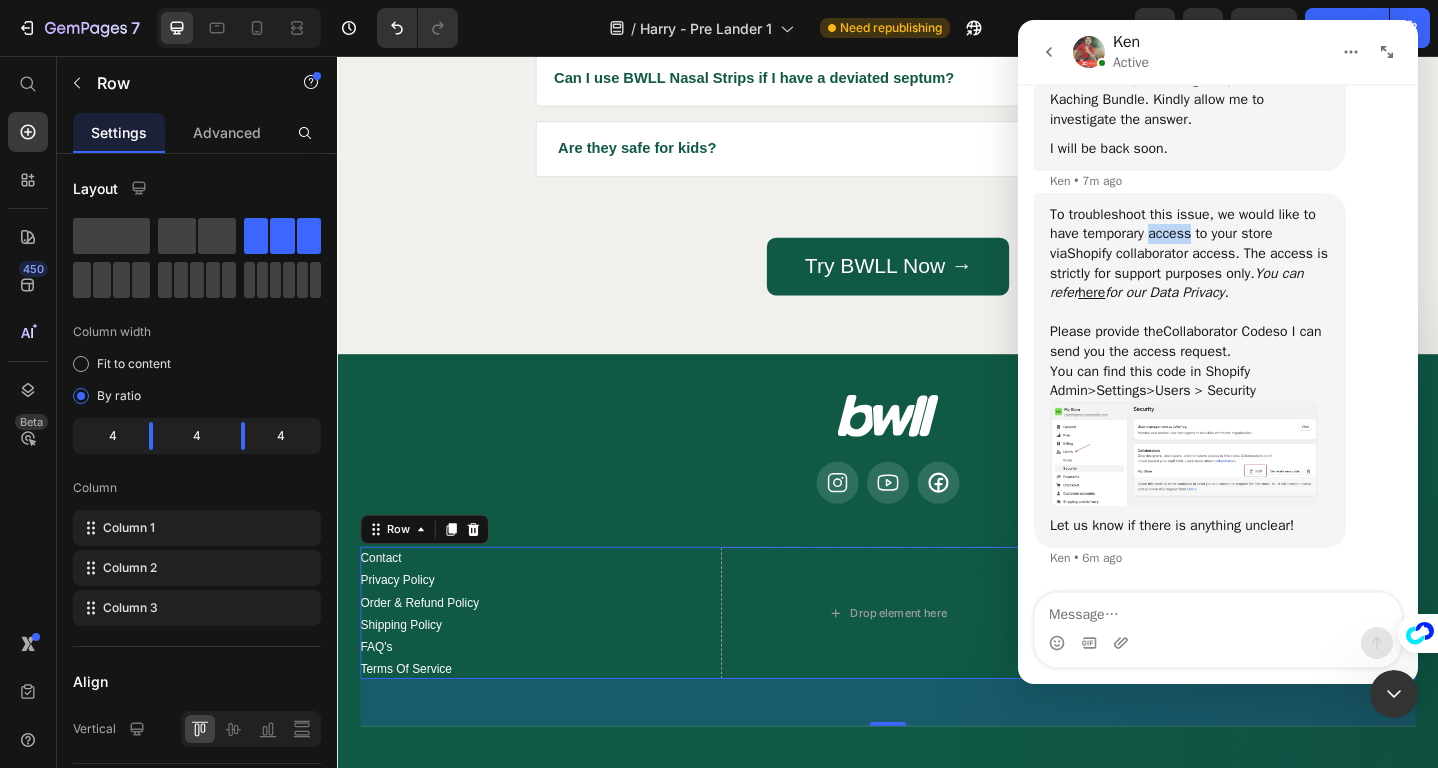 click on "To troubleshoot this issue, we would like to have temporary access to your store via  Shopify collaborator access . The access is strictly for support purposes only.  You can refer  here  for our Data Privacy. ﻿​﻿ ﻿Please provide the  Collaborator Code  so I can send you the access request.  ﻿You can find this code in  Shopify Admin  >  Settings  >  Users > Security" at bounding box center (1190, 303) 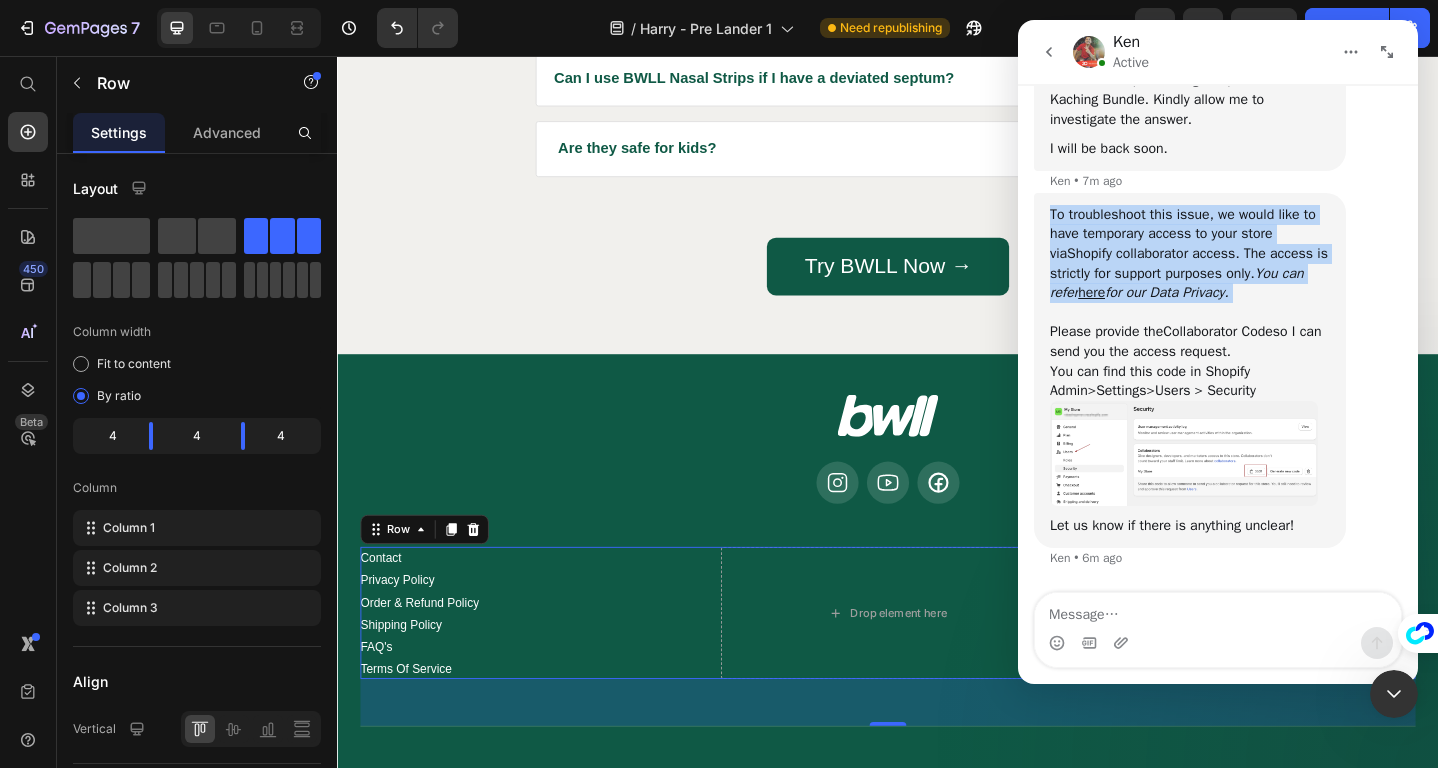 click on "To troubleshoot this issue, we would like to have temporary access to your store via  Shopify collaborator access . The access is strictly for support purposes only.  You can refer  here  for our Data Privacy. ﻿​﻿ ﻿Please provide the  Collaborator Code  so I can send you the access request.  ﻿You can find this code in  Shopify Admin  >  Settings  >  Users > Security" at bounding box center (1190, 303) 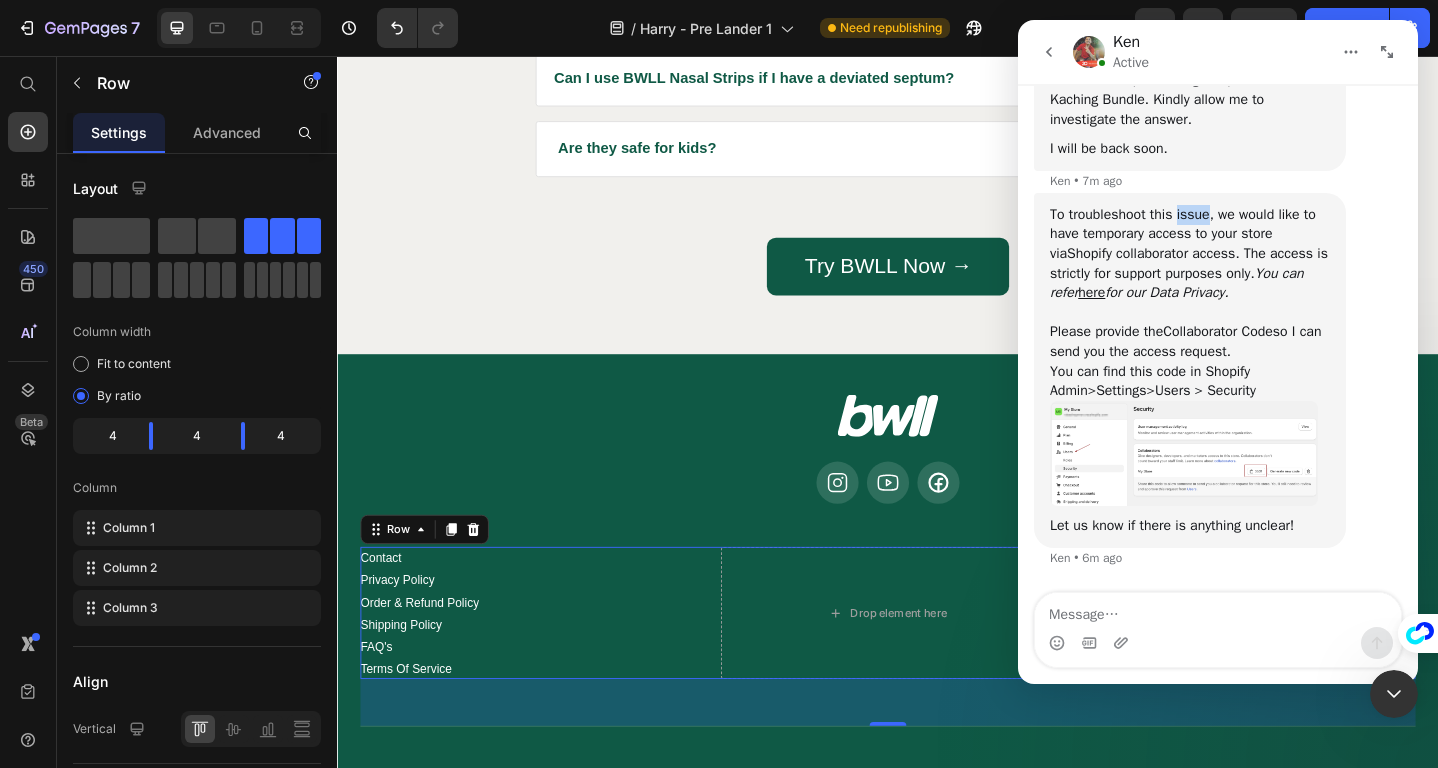 click on "To troubleshoot this issue, we would like to have temporary access to your store via  Shopify collaborator access . The access is strictly for support purposes only.  You can refer  here  for our Data Privacy. ﻿​﻿ ﻿Please provide the  Collaborator Code  so I can send you the access request.  ﻿You can find this code in  Shopify Admin  >  Settings  >  Users > Security" at bounding box center [1190, 303] 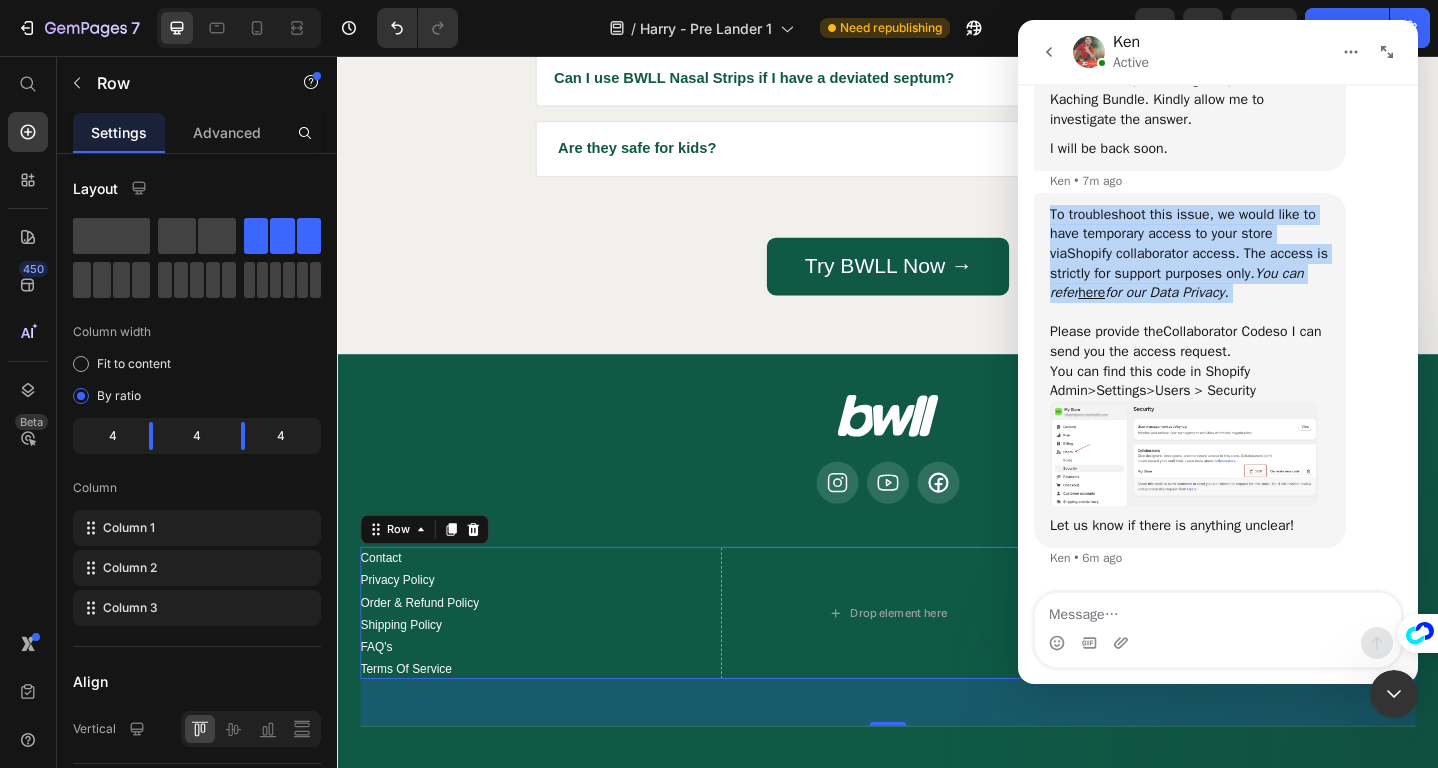 click on "To troubleshoot this issue, we would like to have temporary access to your store via  Shopify collaborator access . The access is strictly for support purposes only.  You can refer  here  for our Data Privacy. ﻿​﻿ ﻿Please provide the  Collaborator Code  so I can send you the access request.  ﻿You can find this code in  Shopify Admin  >  Settings  >  Users > Security" at bounding box center [1190, 303] 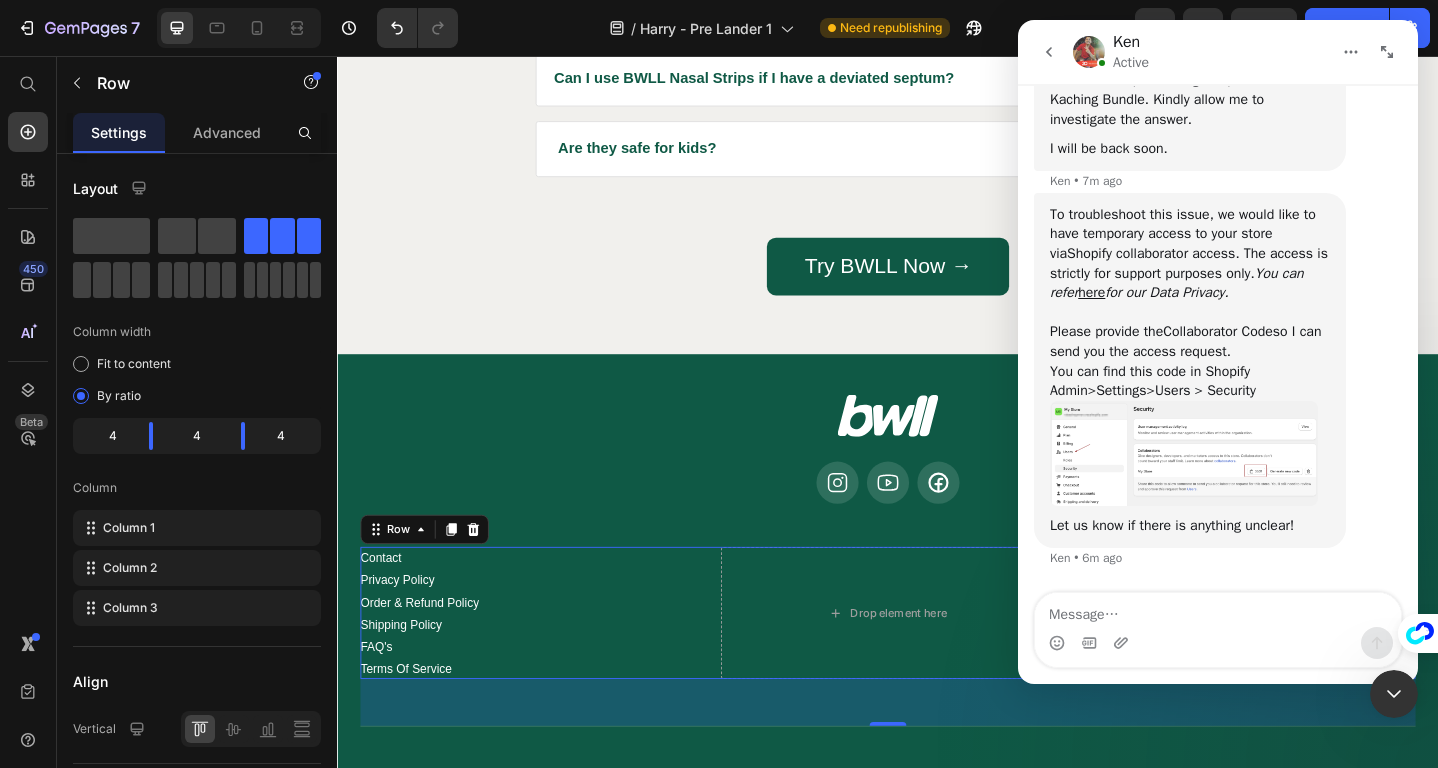 click on "To troubleshoot this issue, we would like to have temporary access to your store via  Shopify collaborator access . The access is strictly for support purposes only.  You can refer  here  for our Data Privacy. ﻿​﻿ ﻿Please provide the  Collaborator Code  so I can send you the access request.  ﻿You can find this code in  Shopify Admin  >  Settings  >  Users > Security" at bounding box center (1190, 303) 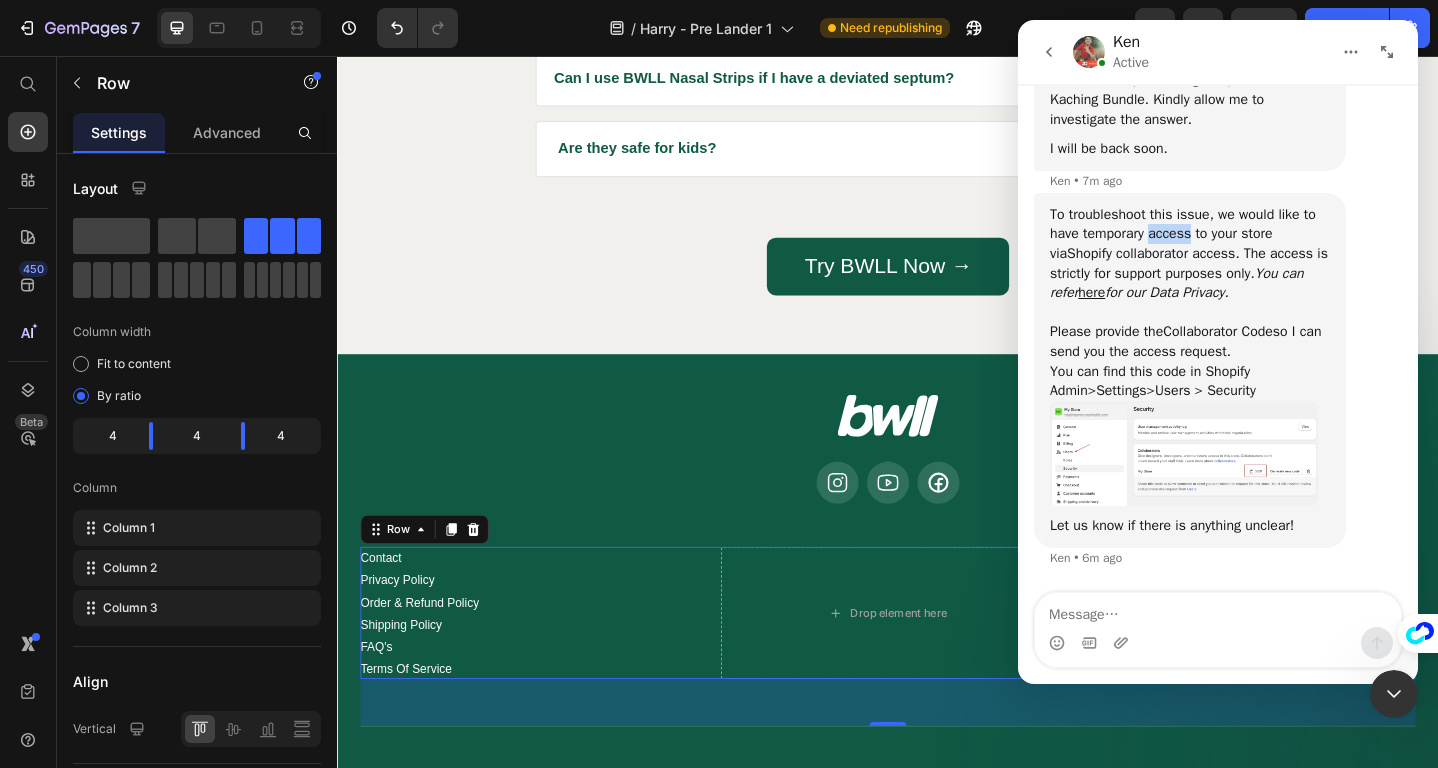 click on "To troubleshoot this issue, we would like to have temporary access to your store via  Shopify collaborator access . The access is strictly for support purposes only.  You can refer  here  for our Data Privacy. ﻿​﻿ ﻿Please provide the  Collaborator Code  so I can send you the access request.  ﻿You can find this code in  Shopify Admin  >  Settings  >  Users > Security" at bounding box center [1190, 303] 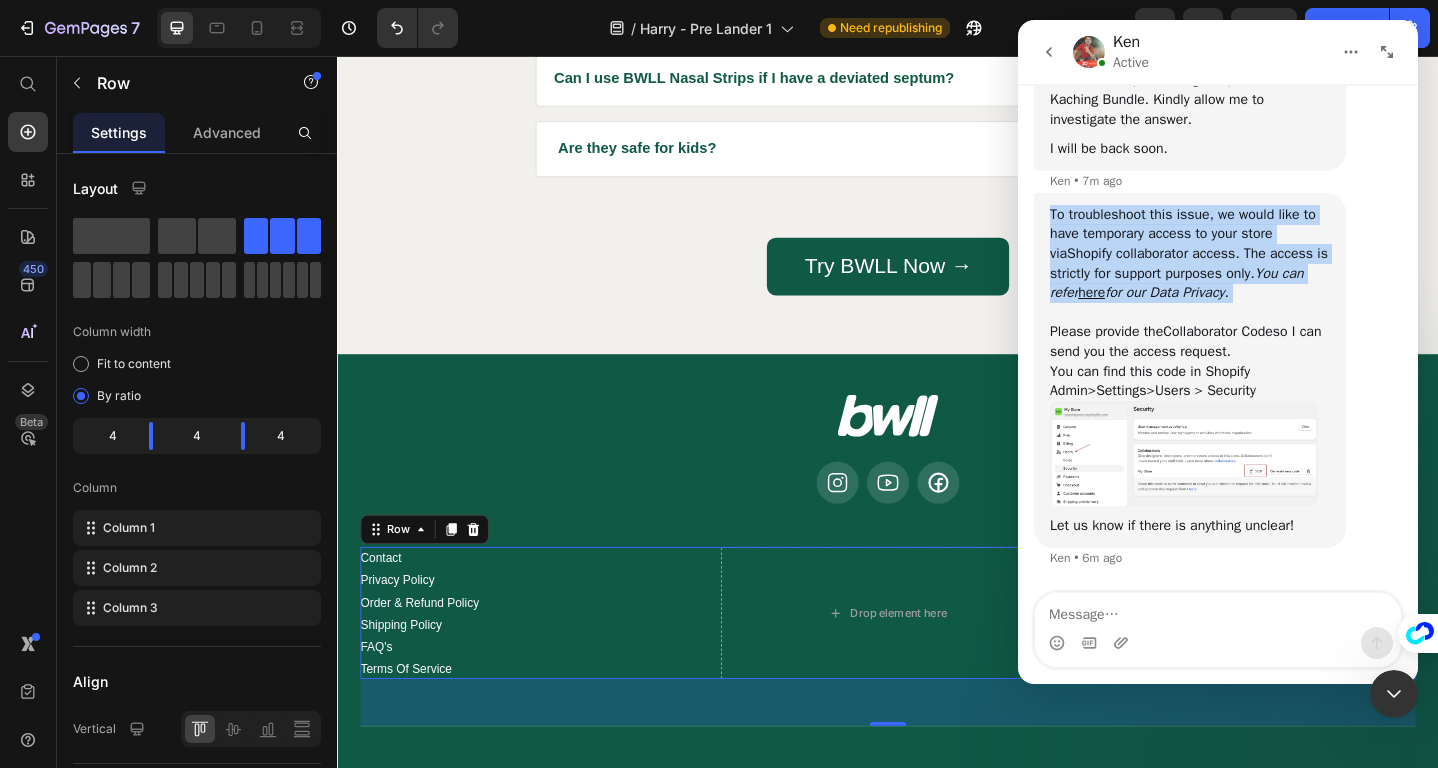 click on "To troubleshoot this issue, we would like to have temporary access to your store via  Shopify collaborator access . The access is strictly for support purposes only.  You can refer  here  for our Data Privacy. ﻿​﻿ ﻿Please provide the  Collaborator Code  so I can send you the access request.  ﻿You can find this code in  Shopify Admin  >  Settings  >  Users > Security" at bounding box center (1190, 303) 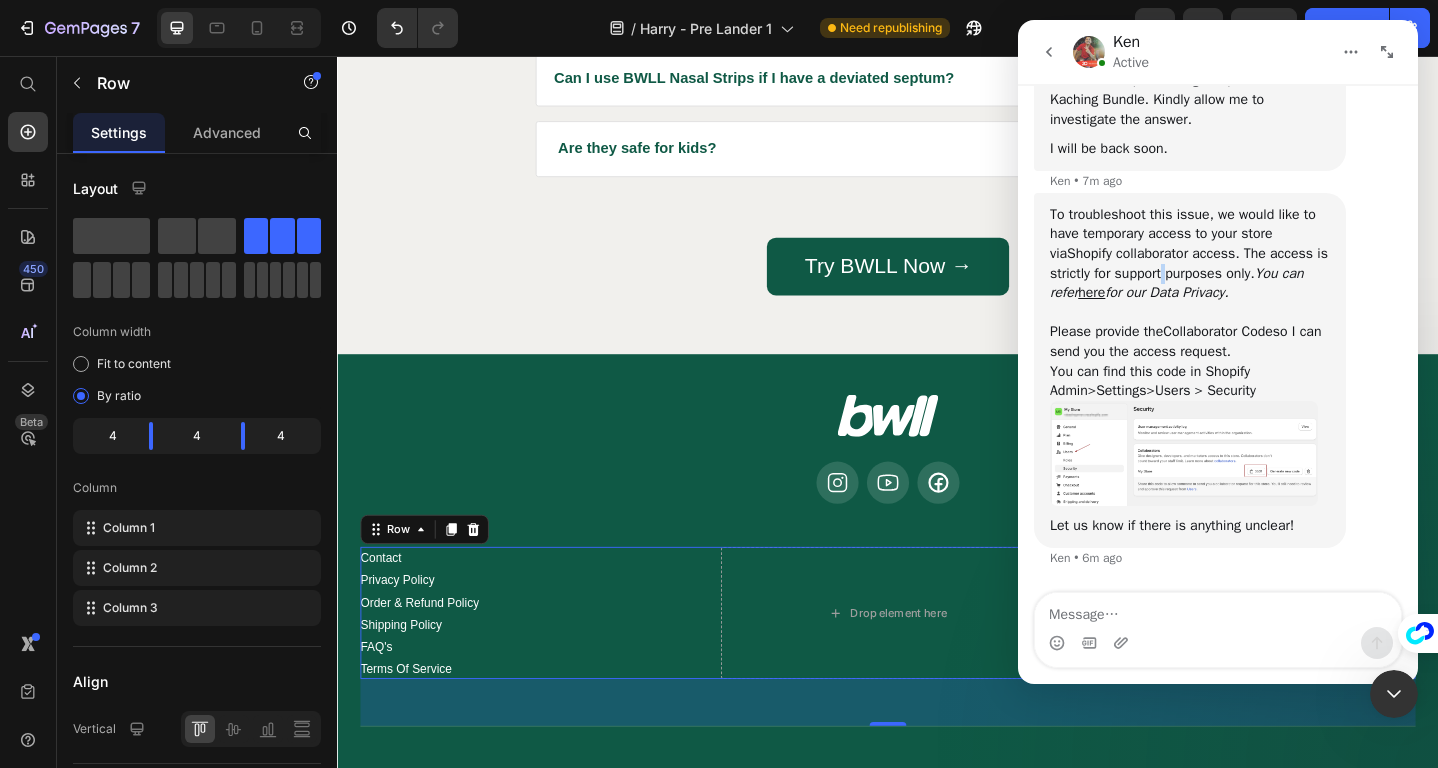 click on "To troubleshoot this issue, we would like to have temporary access to your store via  Shopify collaborator access . The access is strictly for support purposes only.  You can refer  here  for our Data Privacy. ﻿​﻿ ﻿Please provide the  Collaborator Code  so I can send you the access request.  ﻿You can find this code in  Shopify Admin  >  Settings  >  Users > Security" at bounding box center [1190, 303] 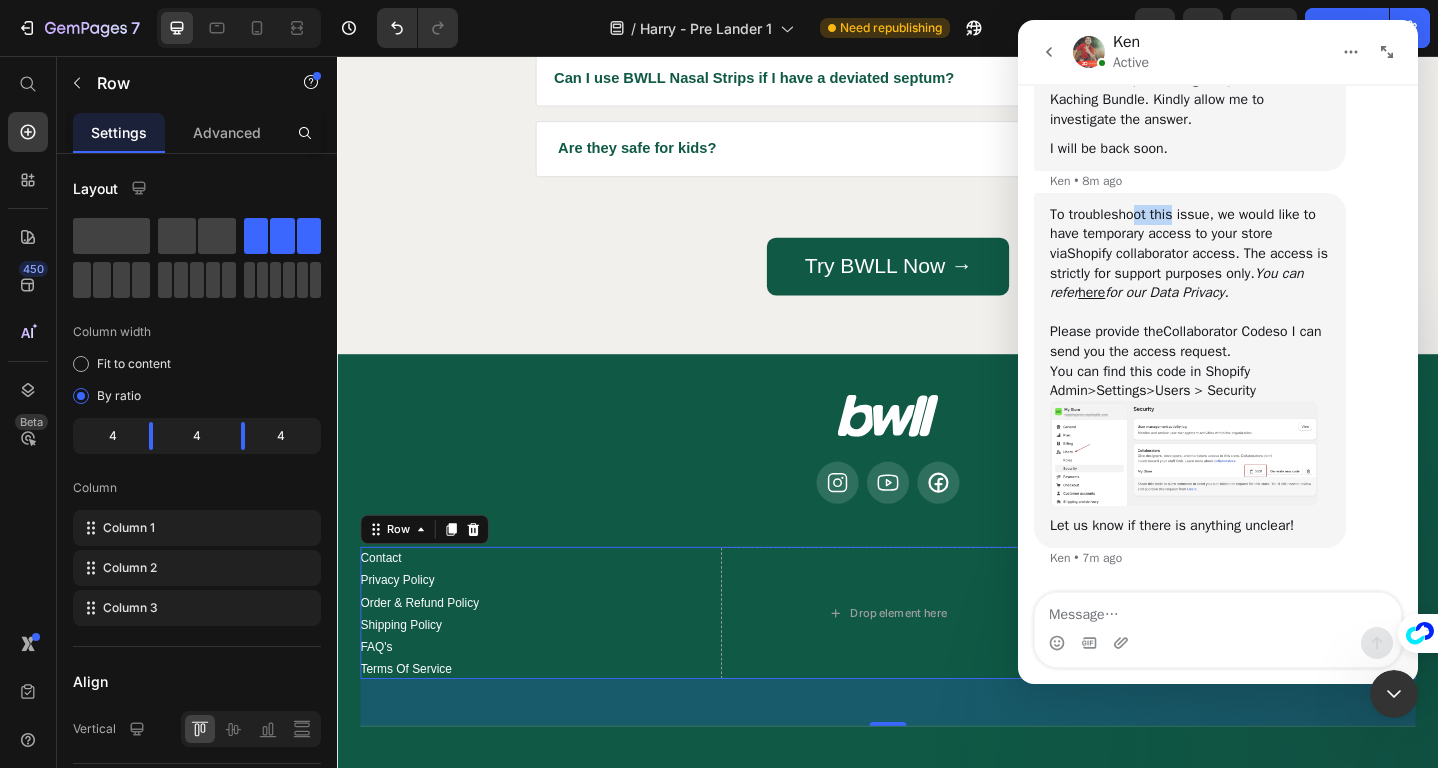 drag, startPoint x: 1140, startPoint y: 216, endPoint x: 1178, endPoint y: 220, distance: 38.209946 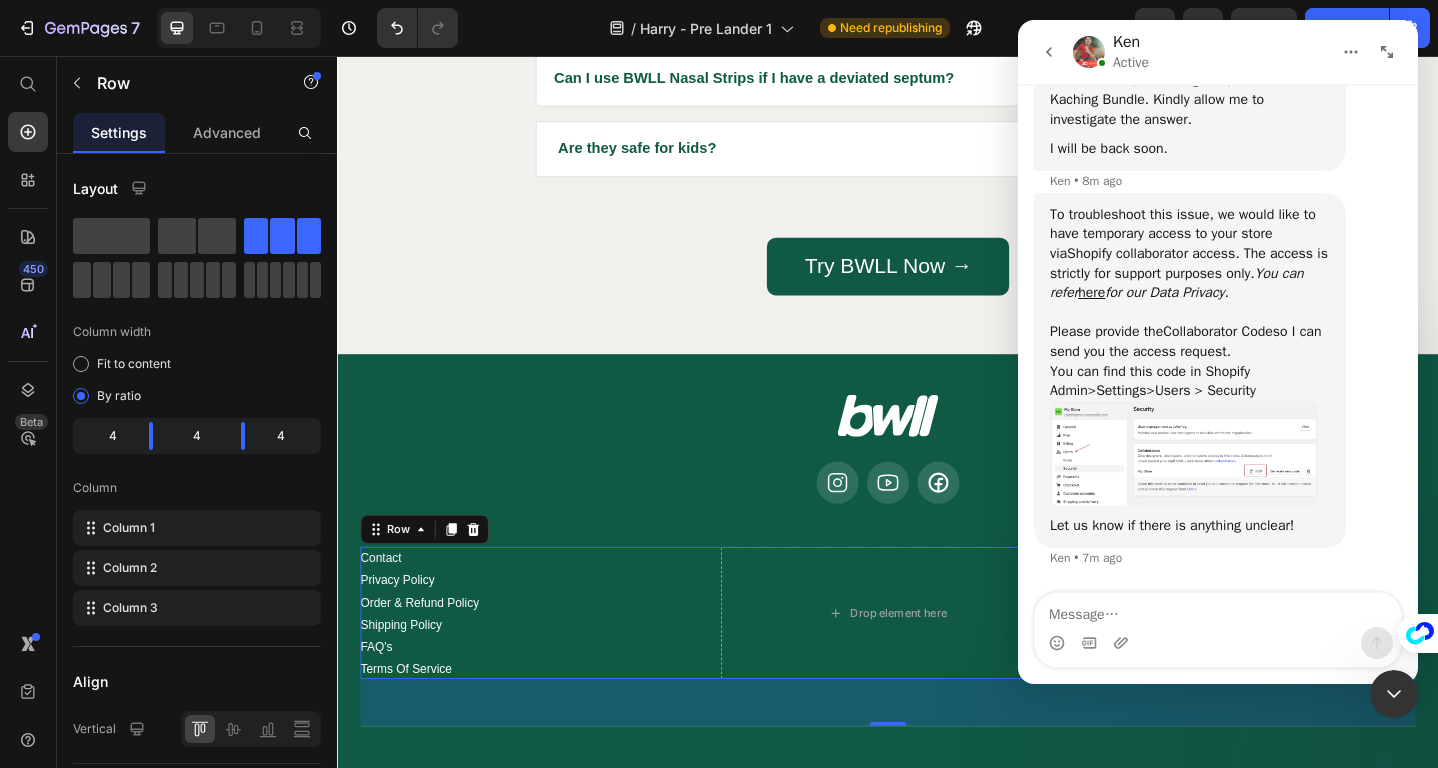 click on "Shopify collaborator access" at bounding box center [1151, 253] 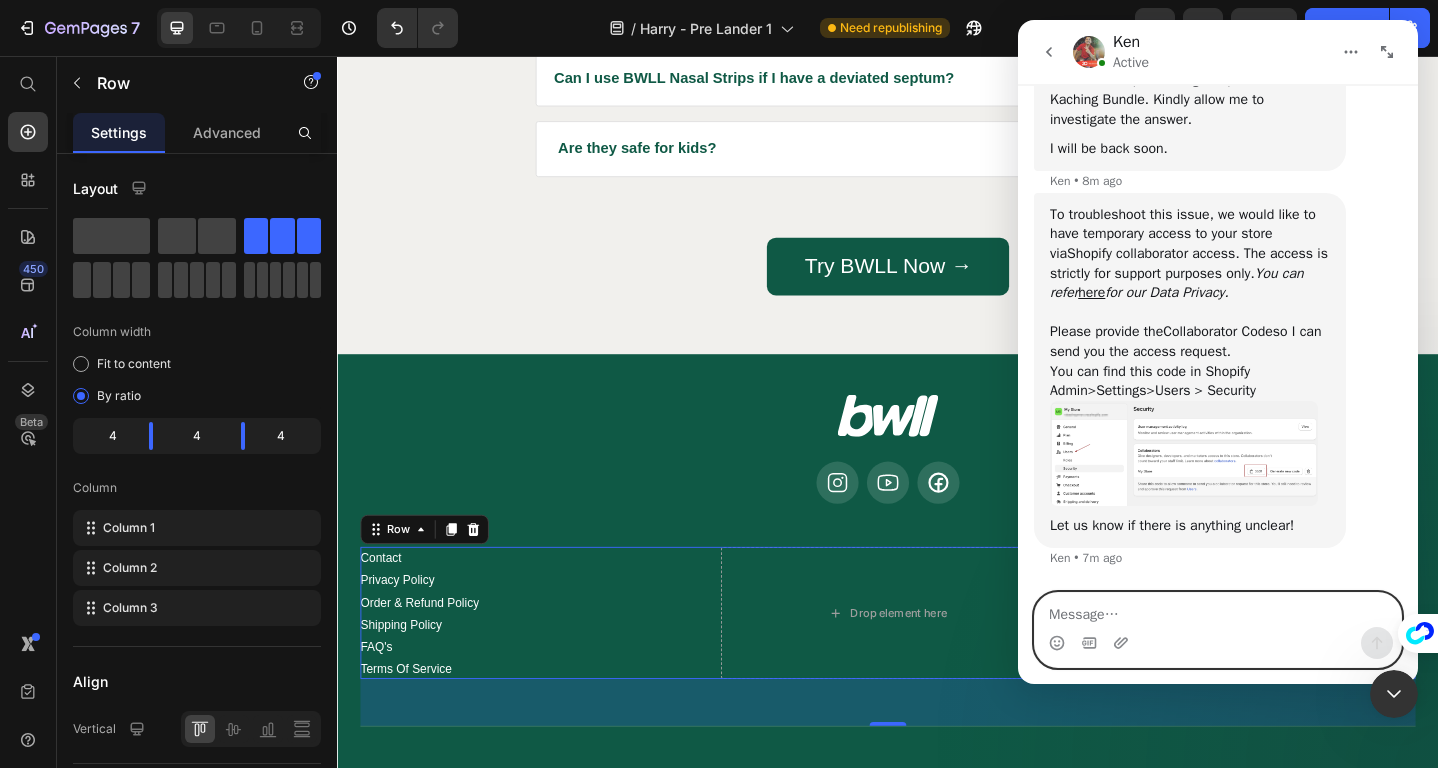 click at bounding box center (1218, 610) 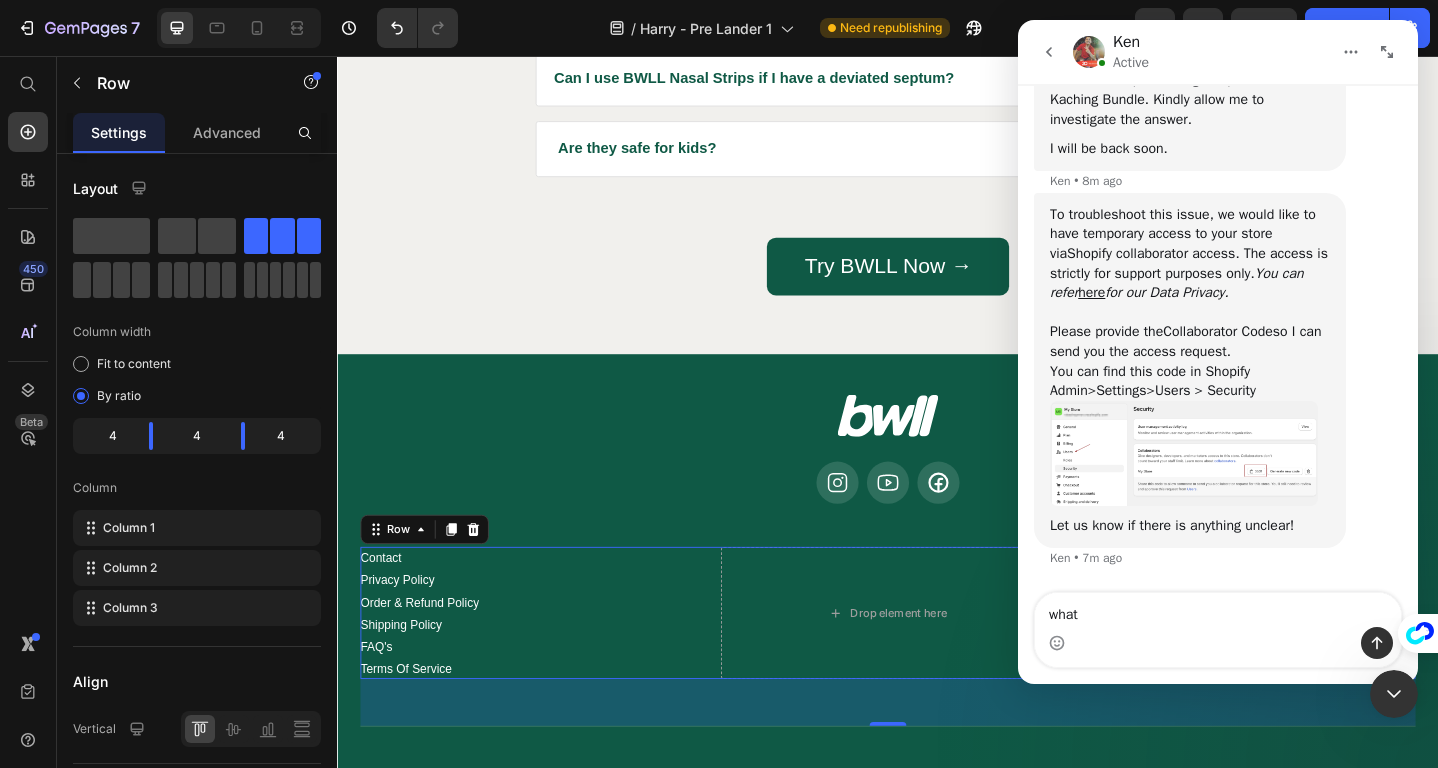click at bounding box center (1184, 454) 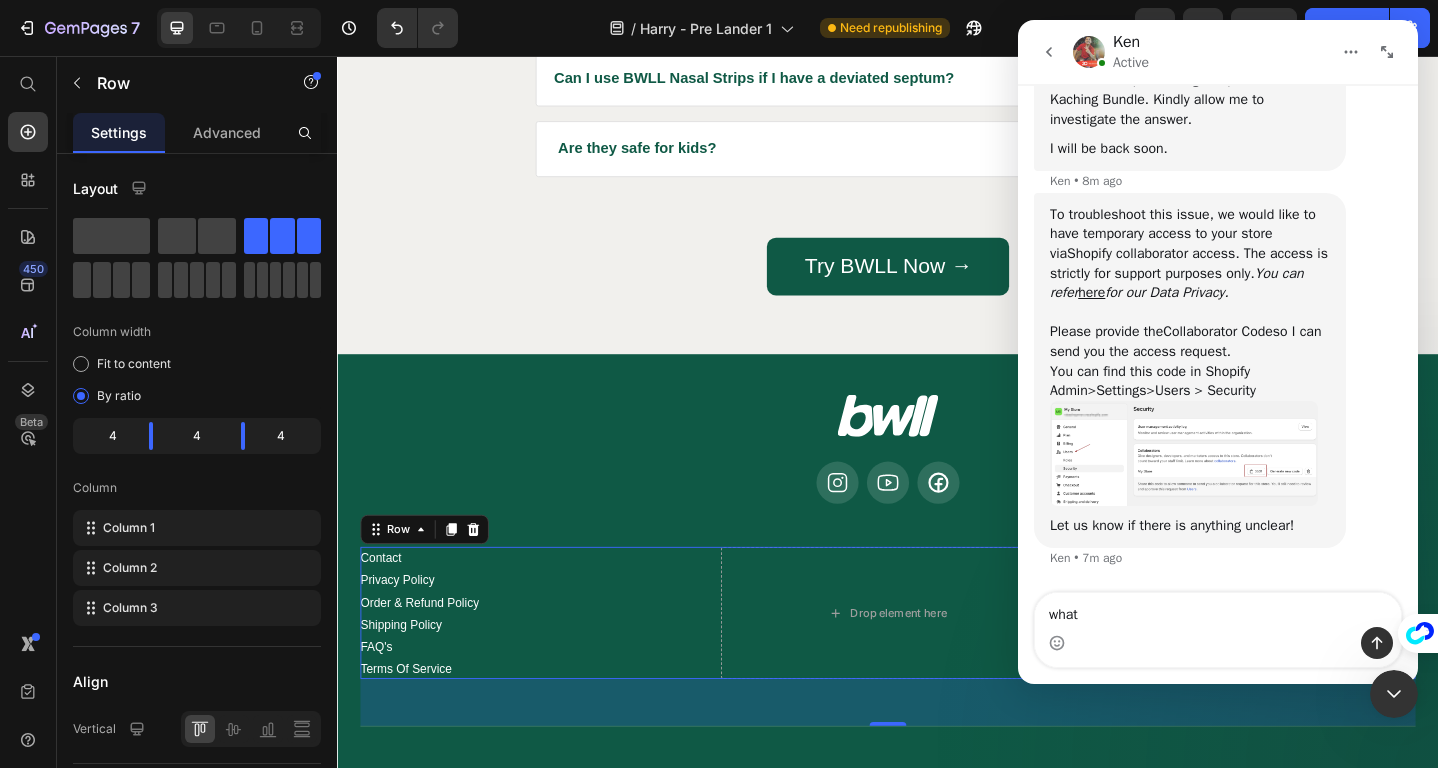 scroll, scrollTop: 0, scrollLeft: 0, axis: both 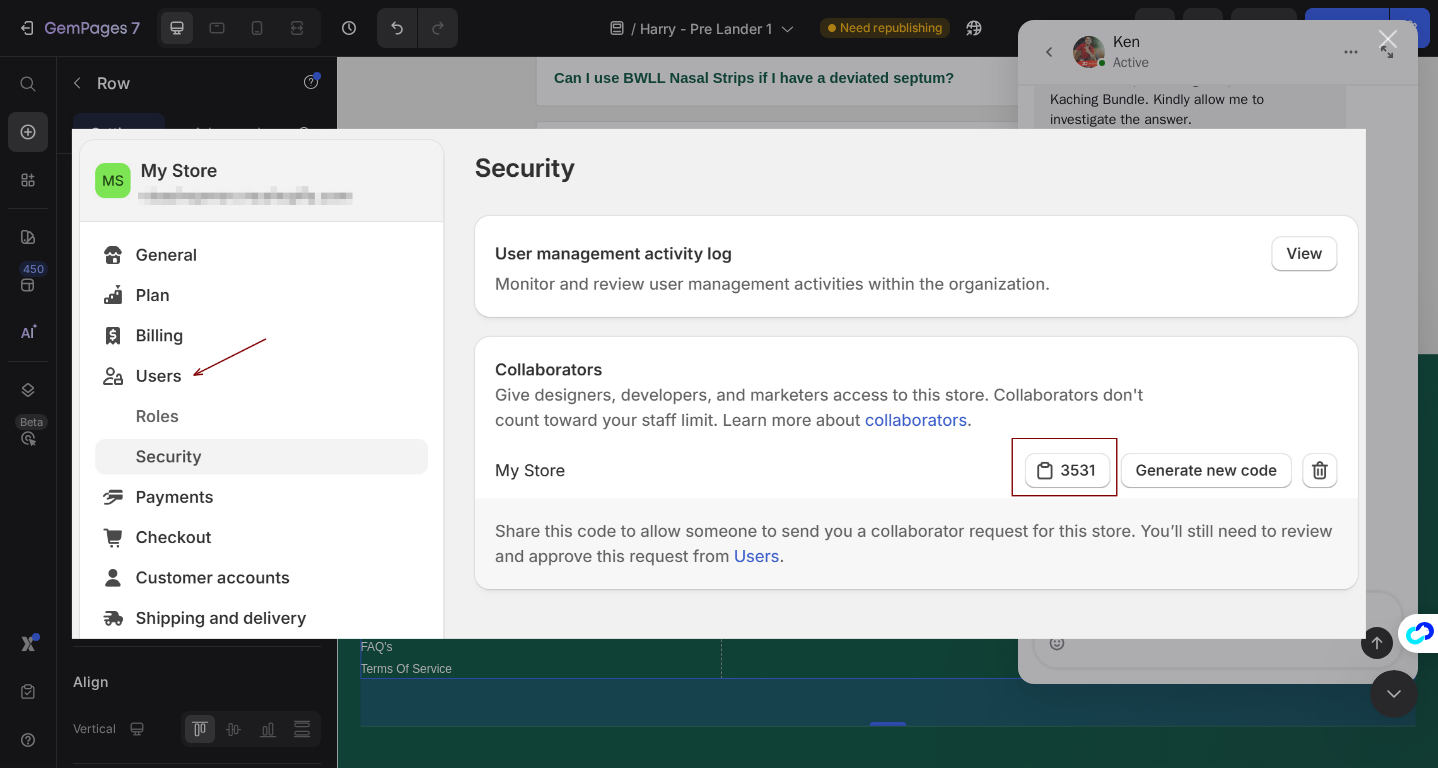 click at bounding box center [719, 384] 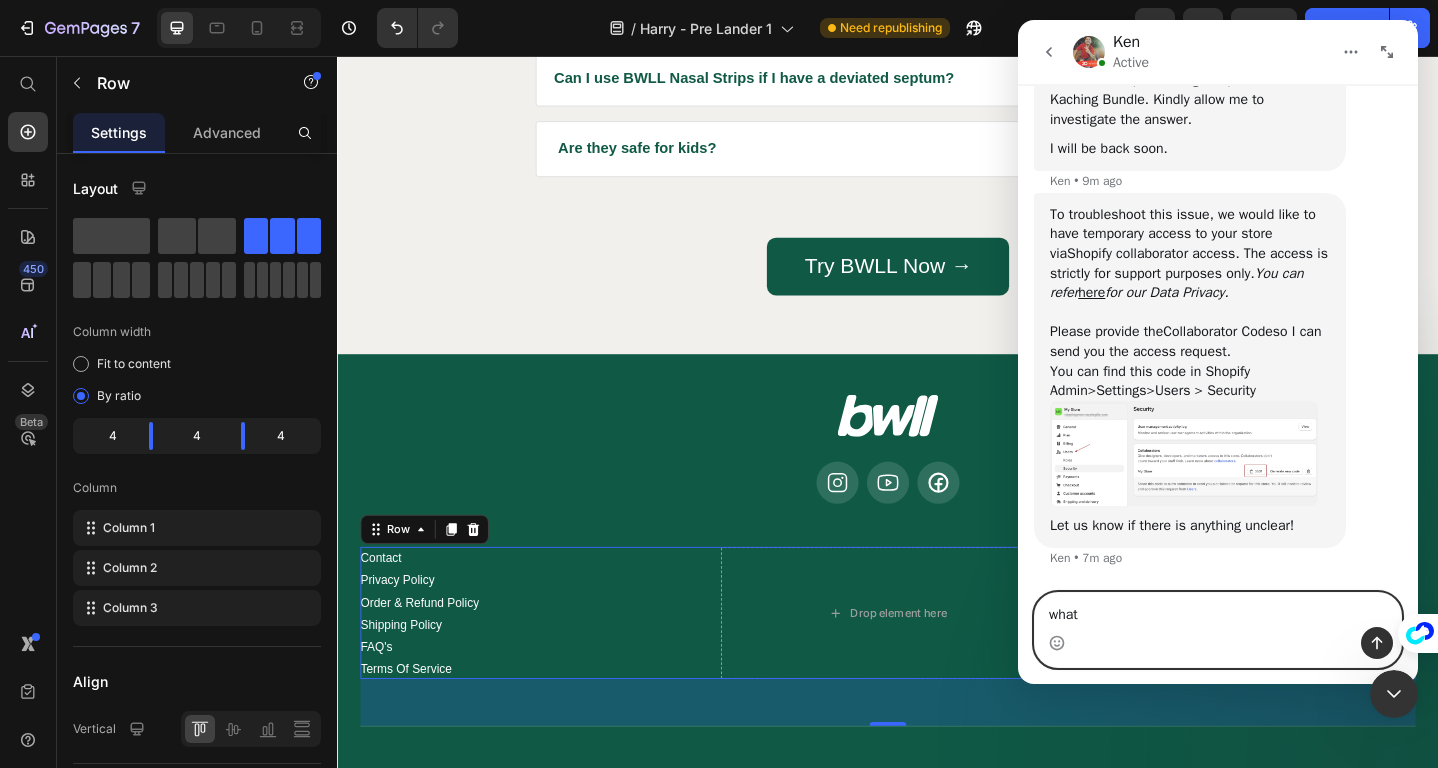 click on "what" at bounding box center (1218, 610) 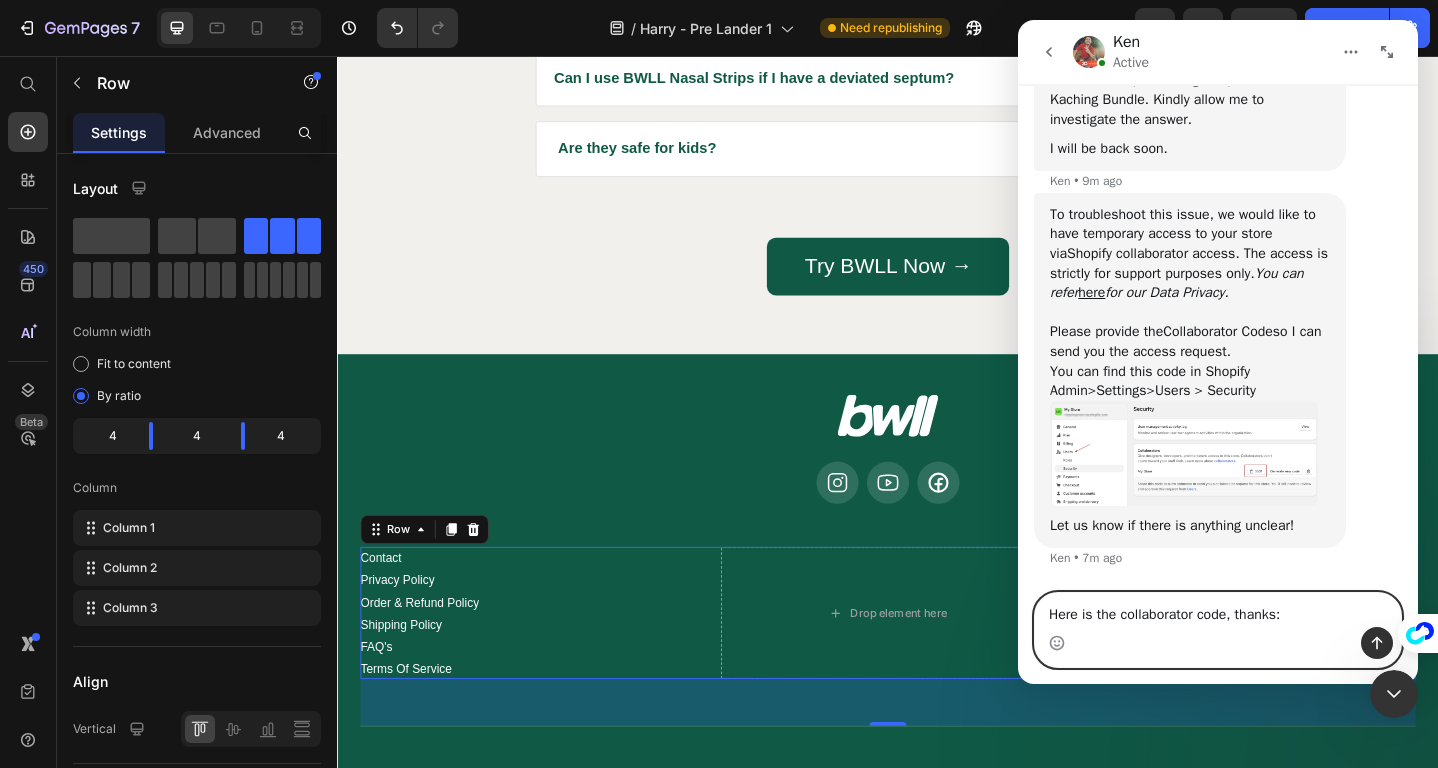 paste on "[NUMBER]" 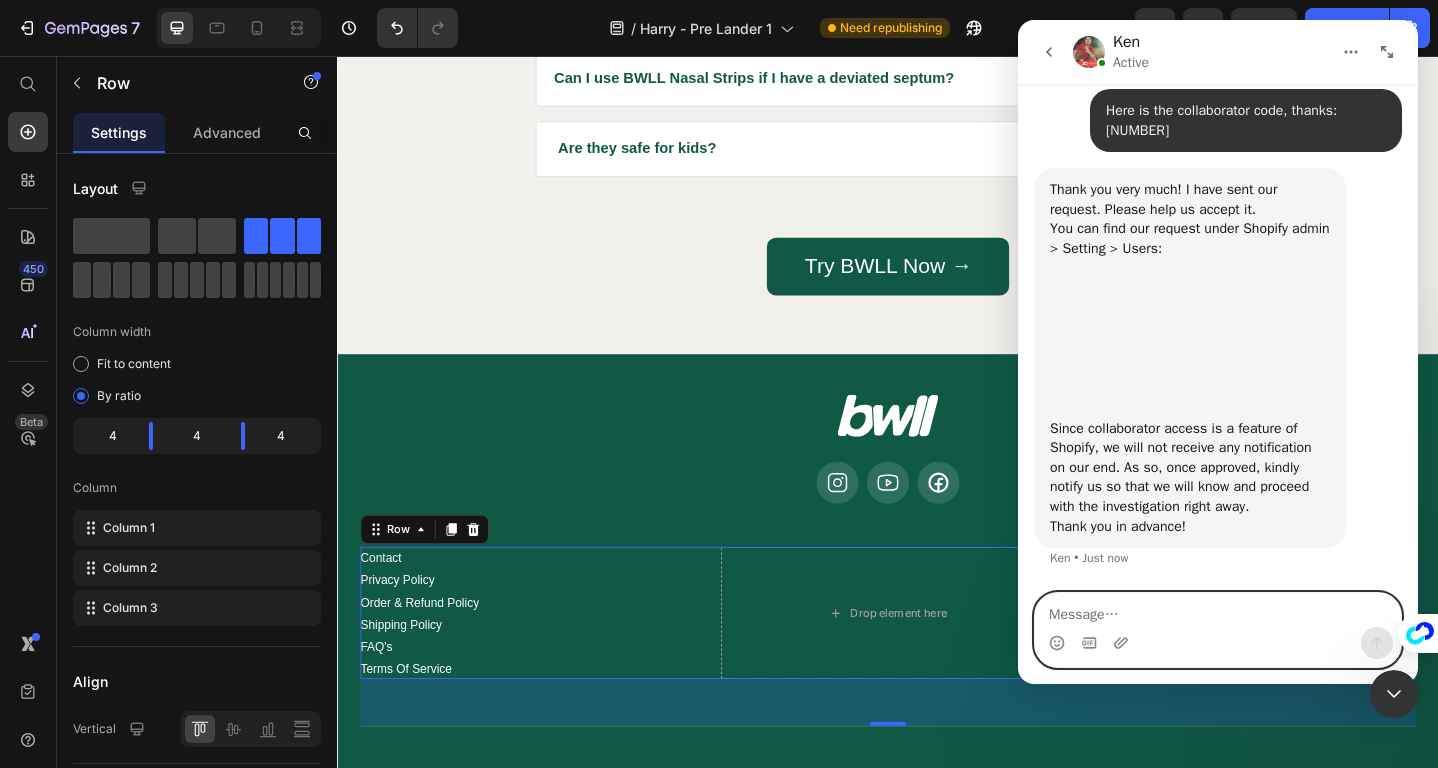 scroll, scrollTop: 2205, scrollLeft: 0, axis: vertical 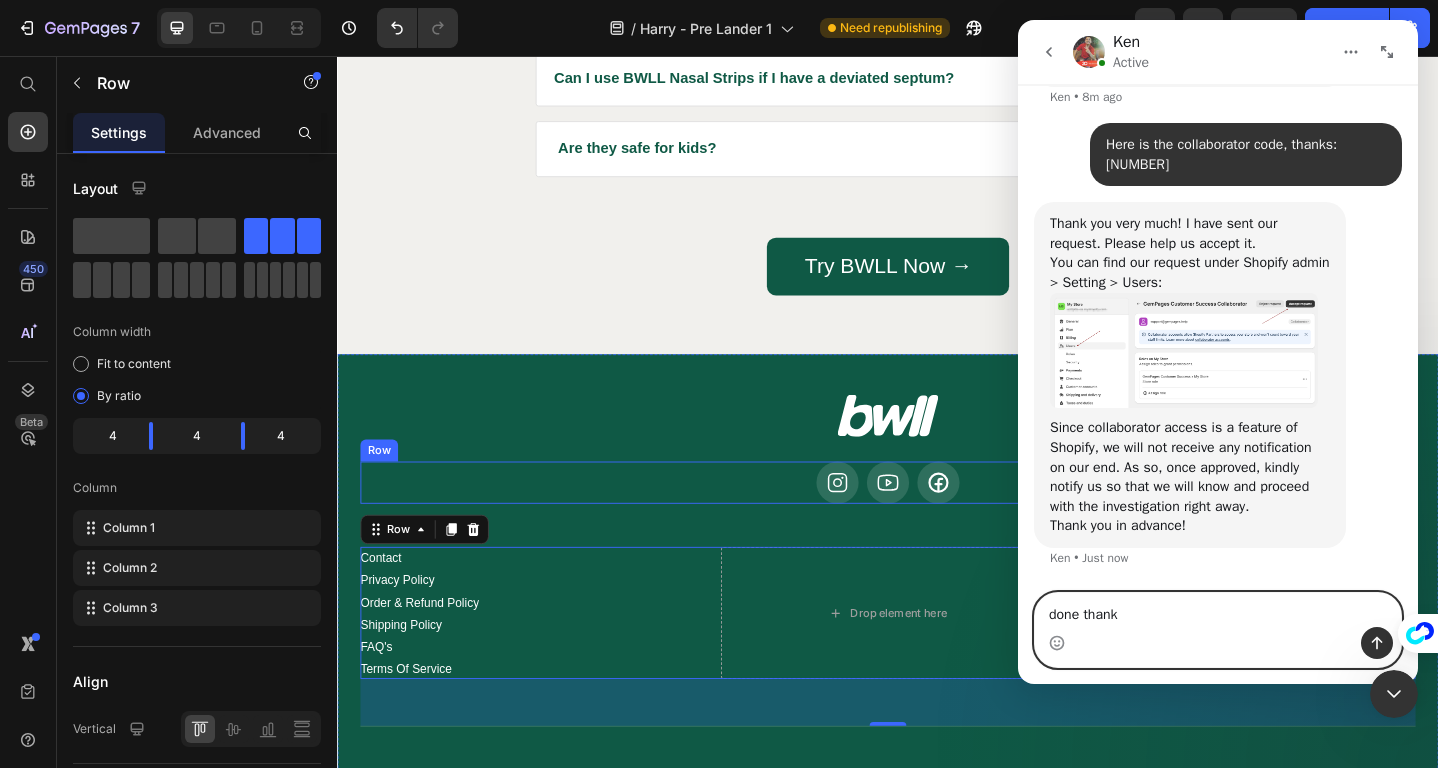 type on "done thanks" 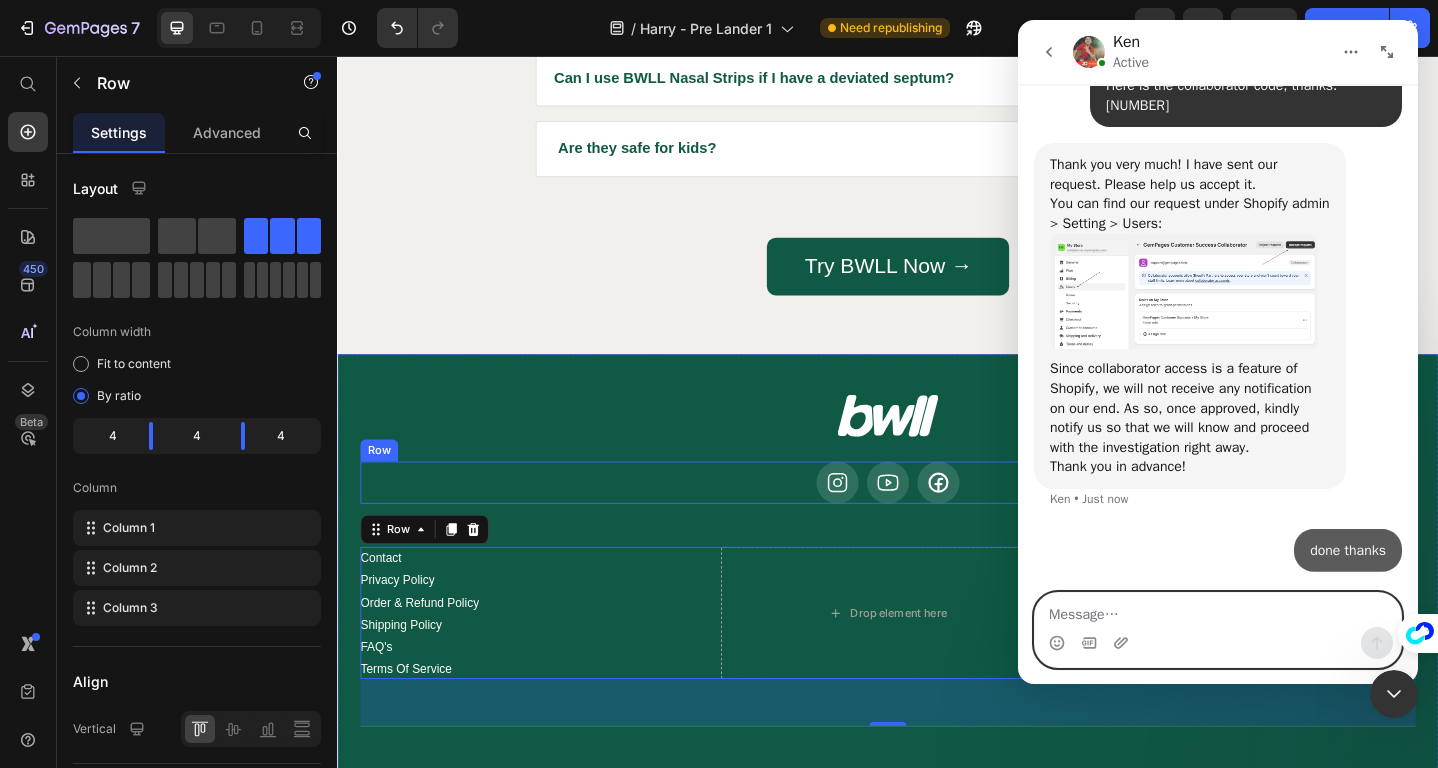 scroll, scrollTop: 2264, scrollLeft: 0, axis: vertical 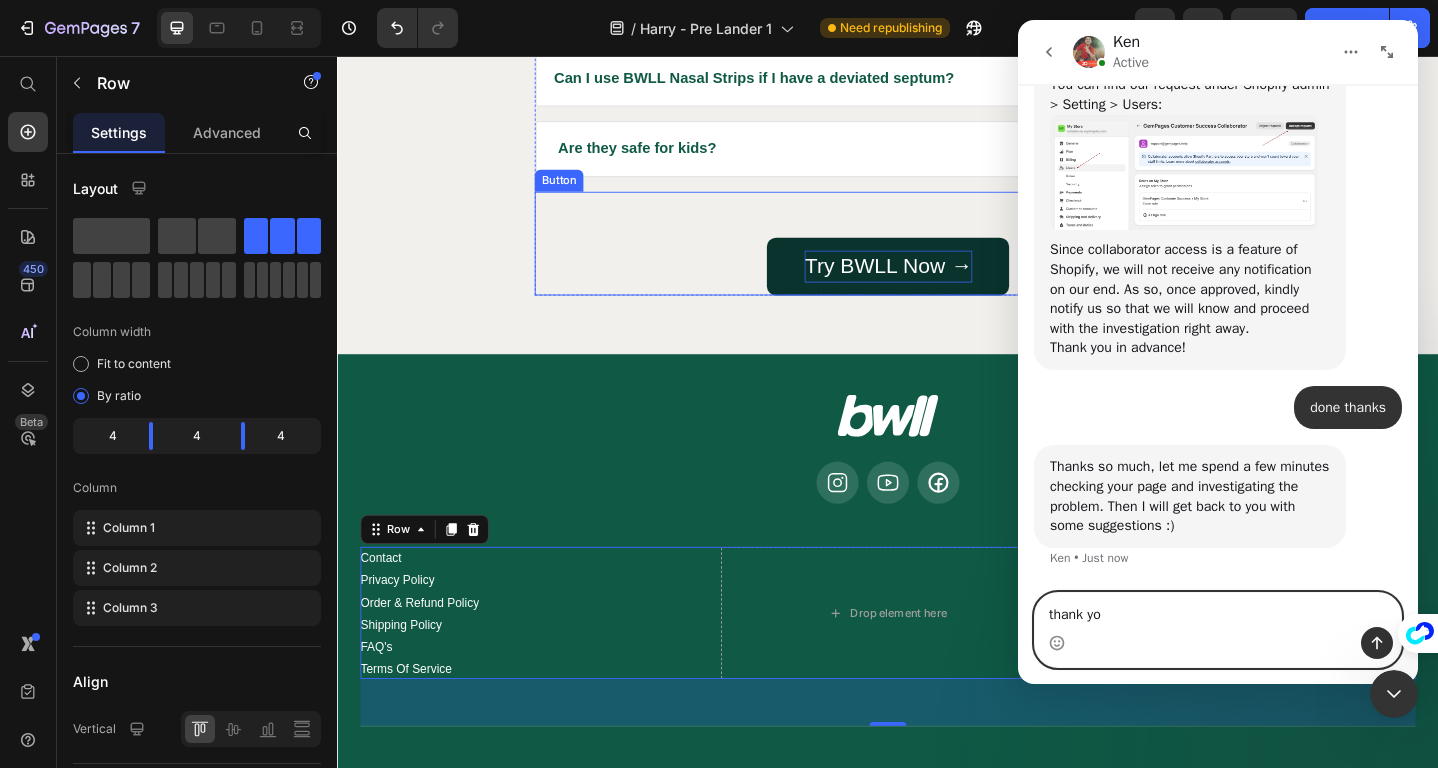 type on "thank you" 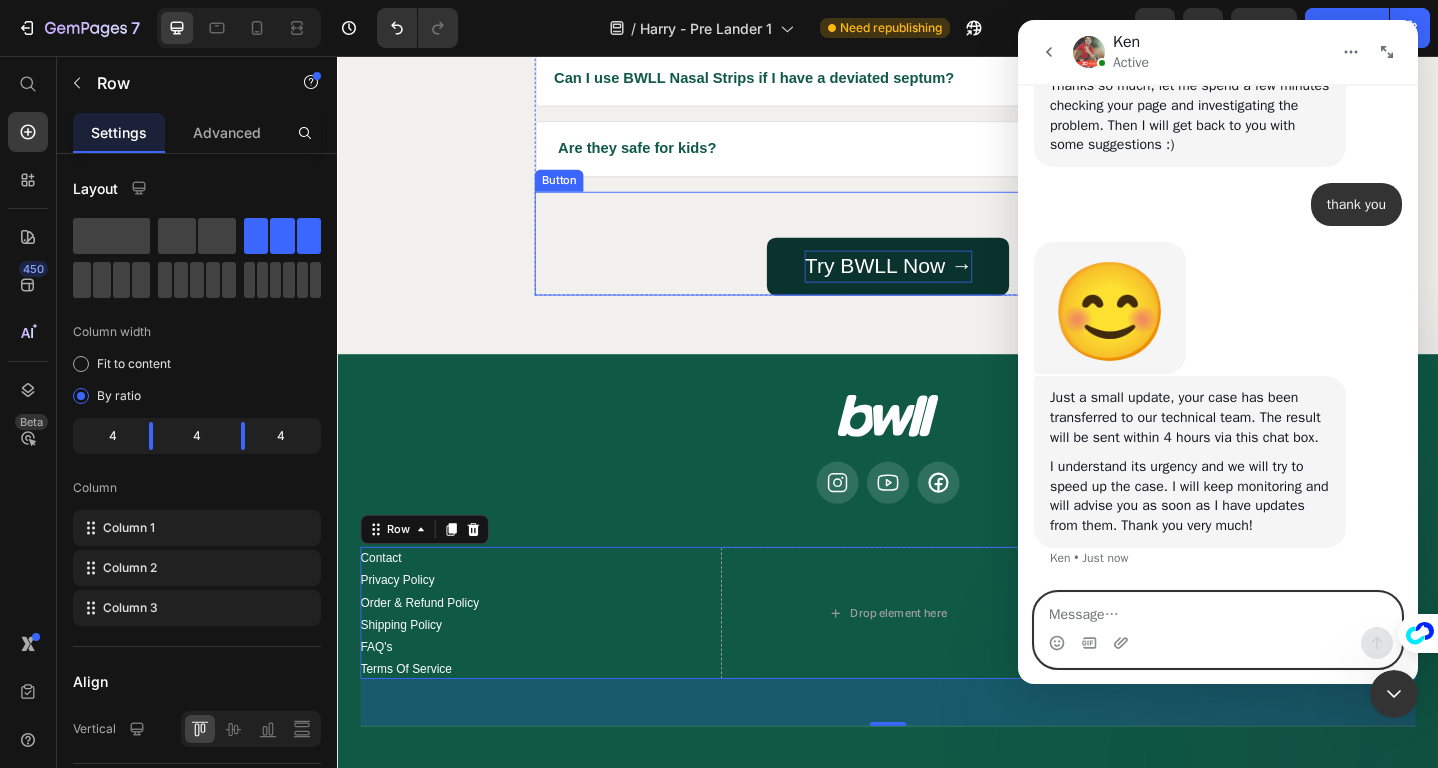 scroll, scrollTop: 2783, scrollLeft: 0, axis: vertical 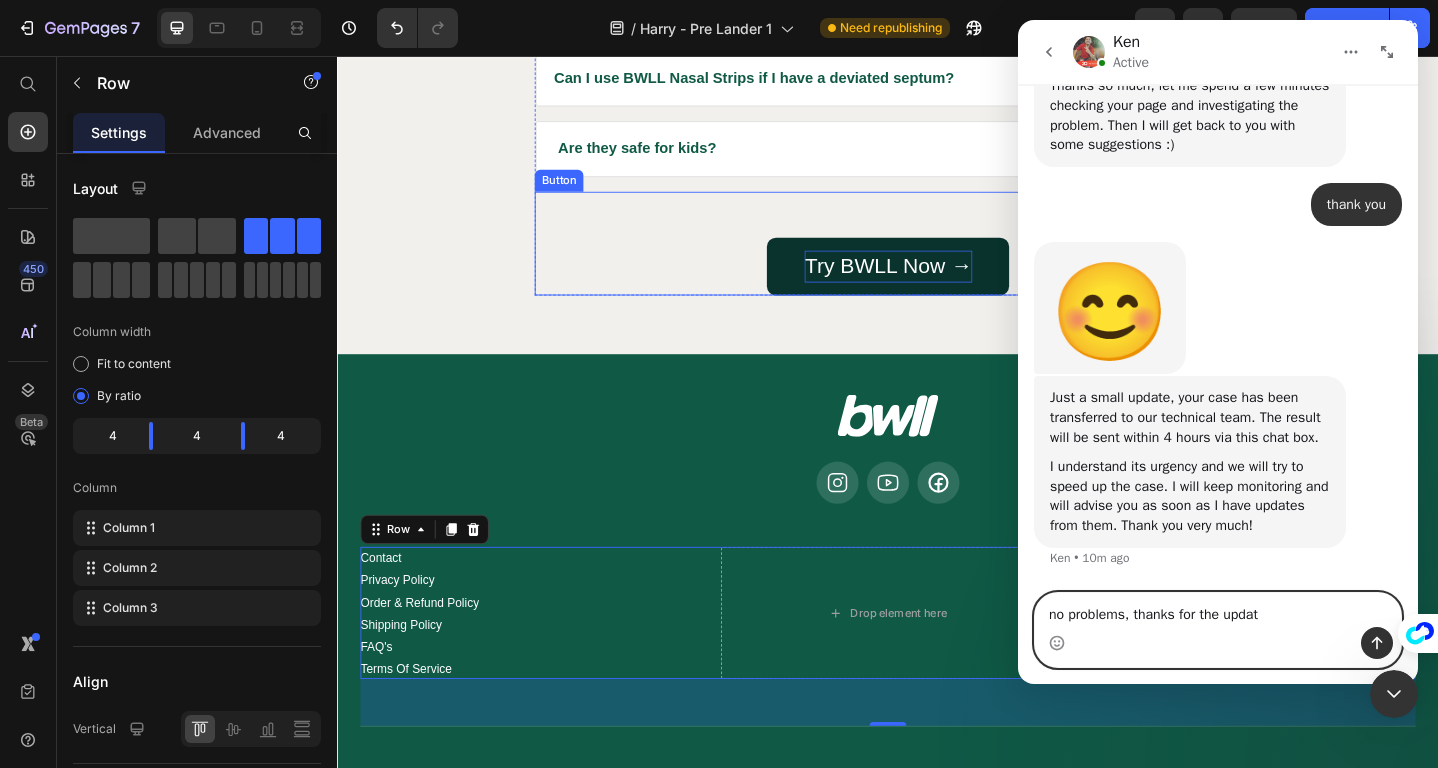 type on "no problems, thanks for the update" 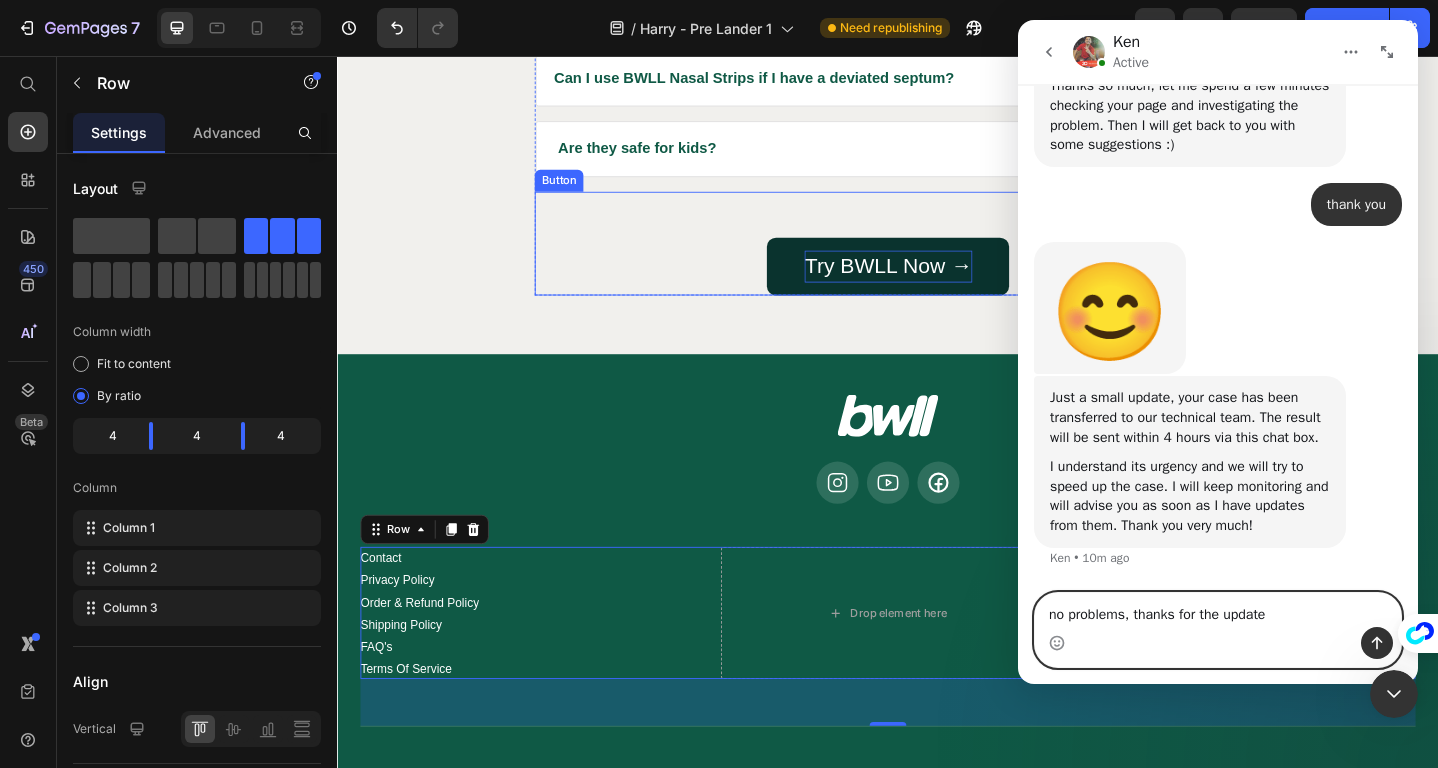 type 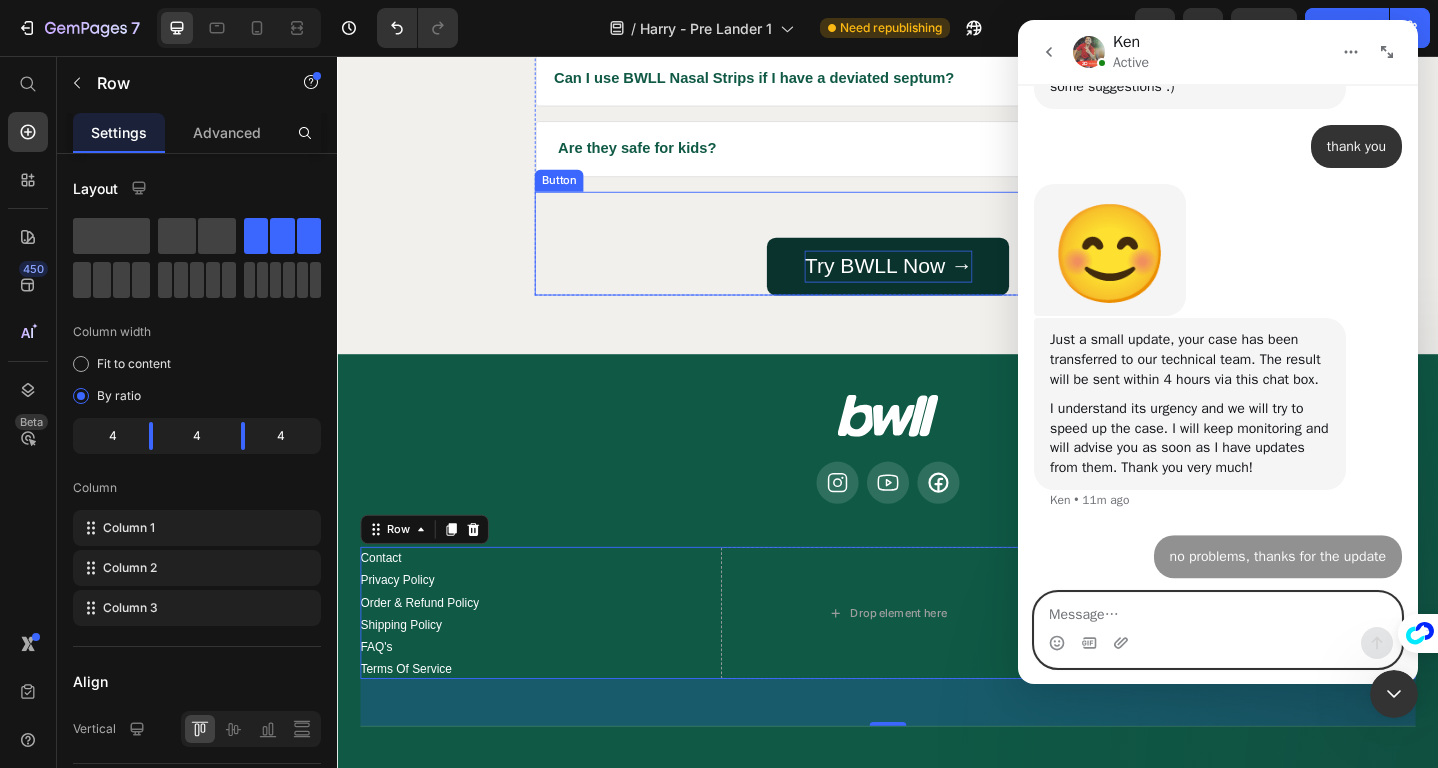 scroll, scrollTop: 2843, scrollLeft: 0, axis: vertical 